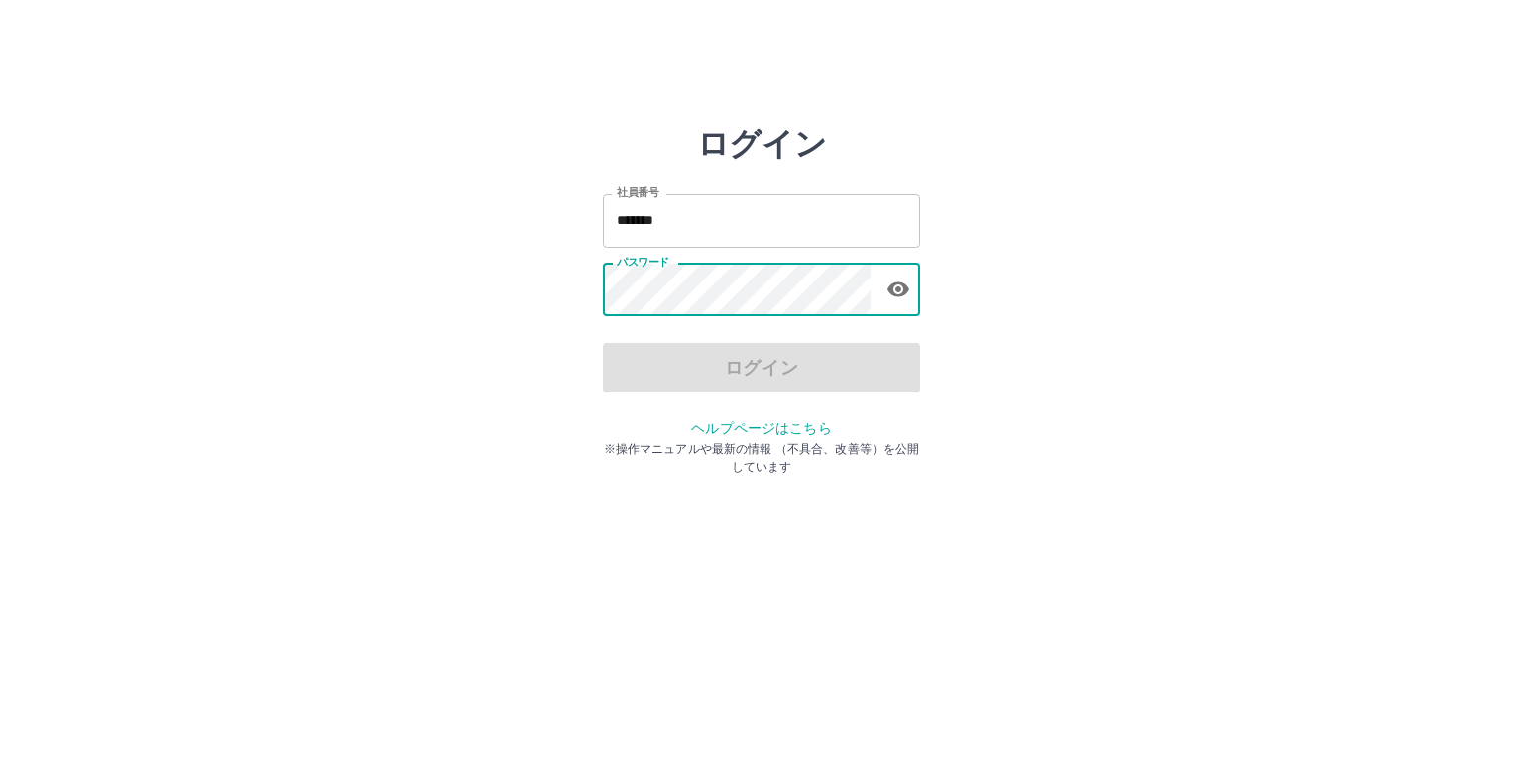 scroll, scrollTop: 0, scrollLeft: 0, axis: both 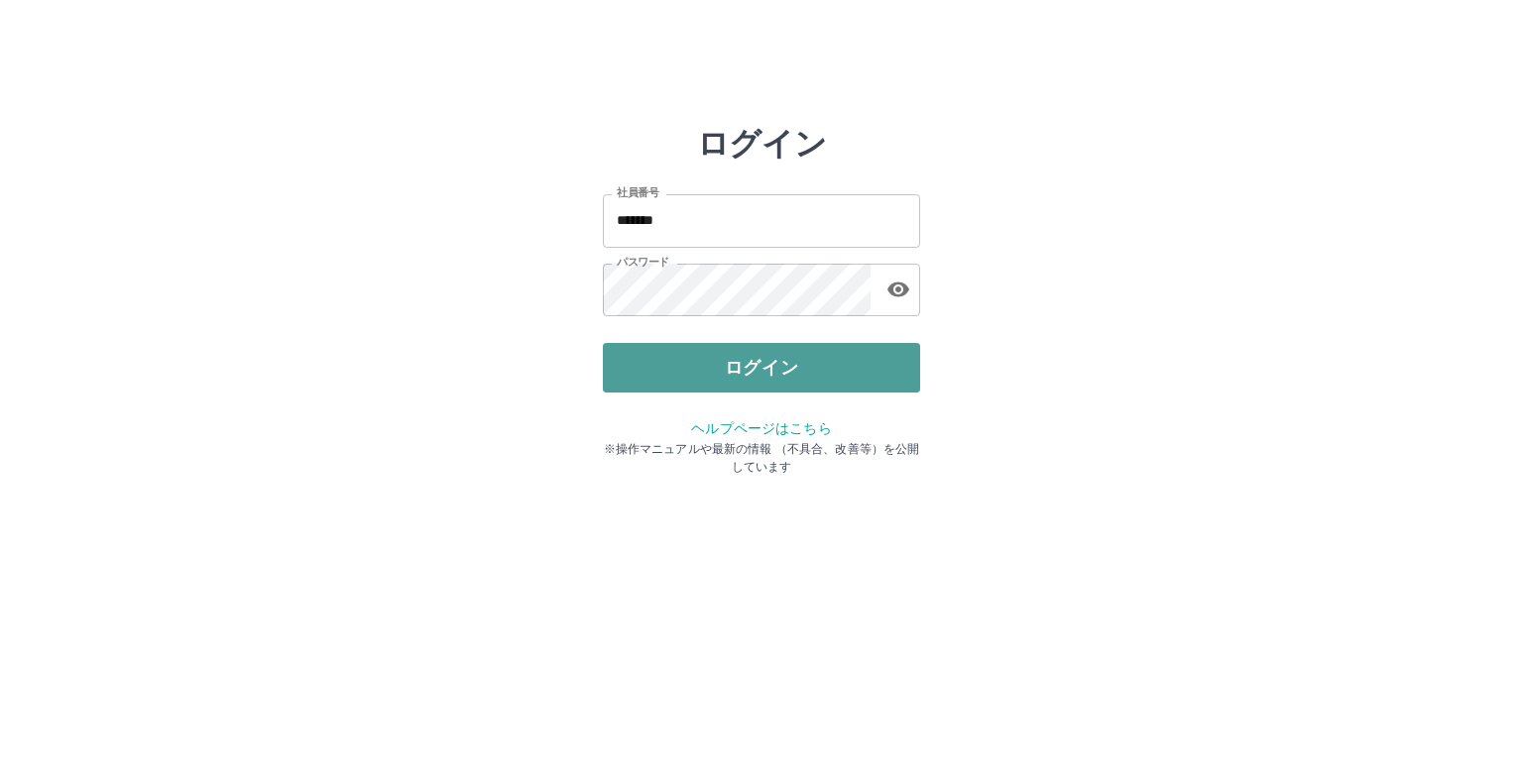 click on "ログイン" at bounding box center (762, 368) 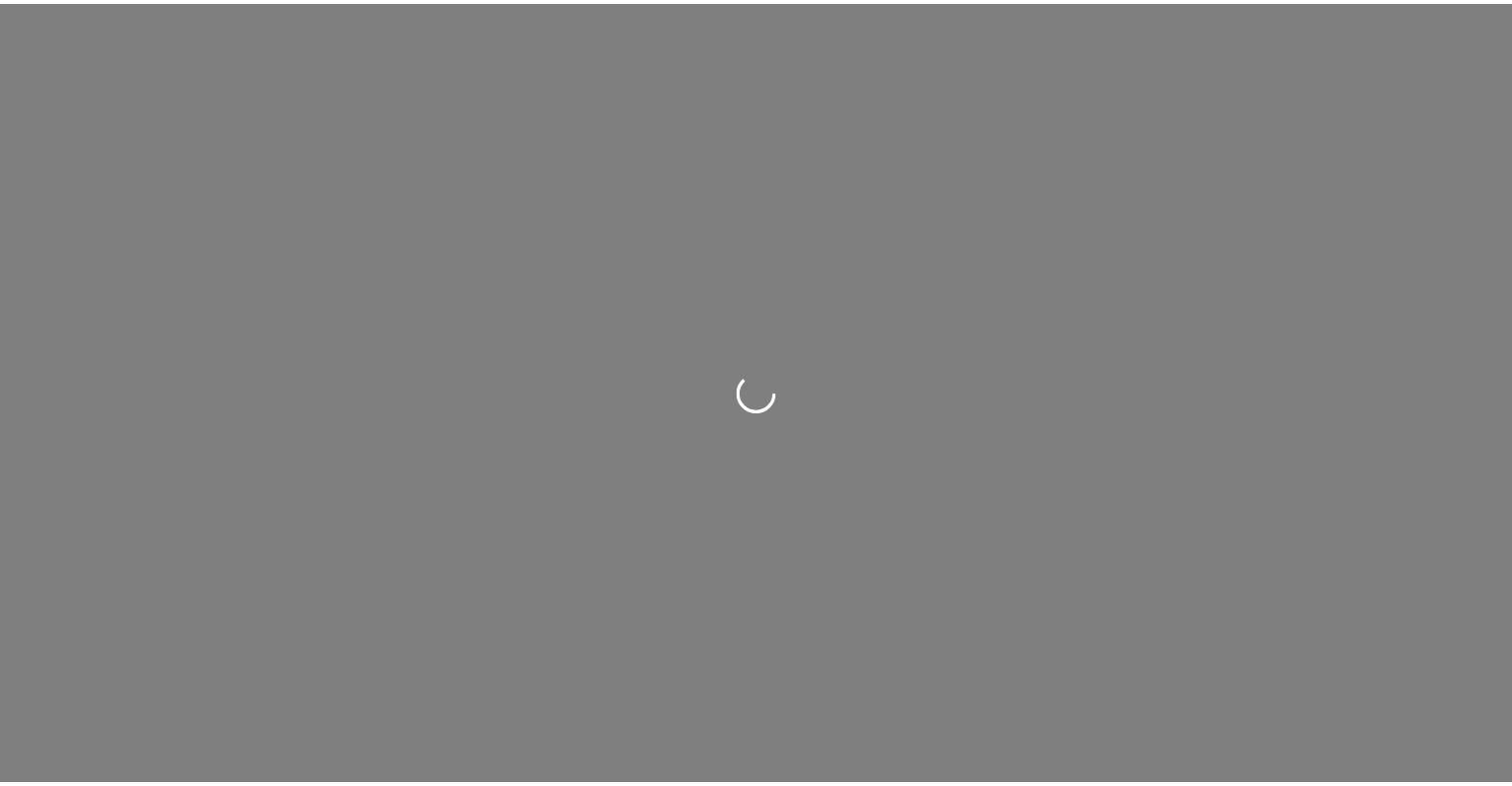scroll, scrollTop: 0, scrollLeft: 0, axis: both 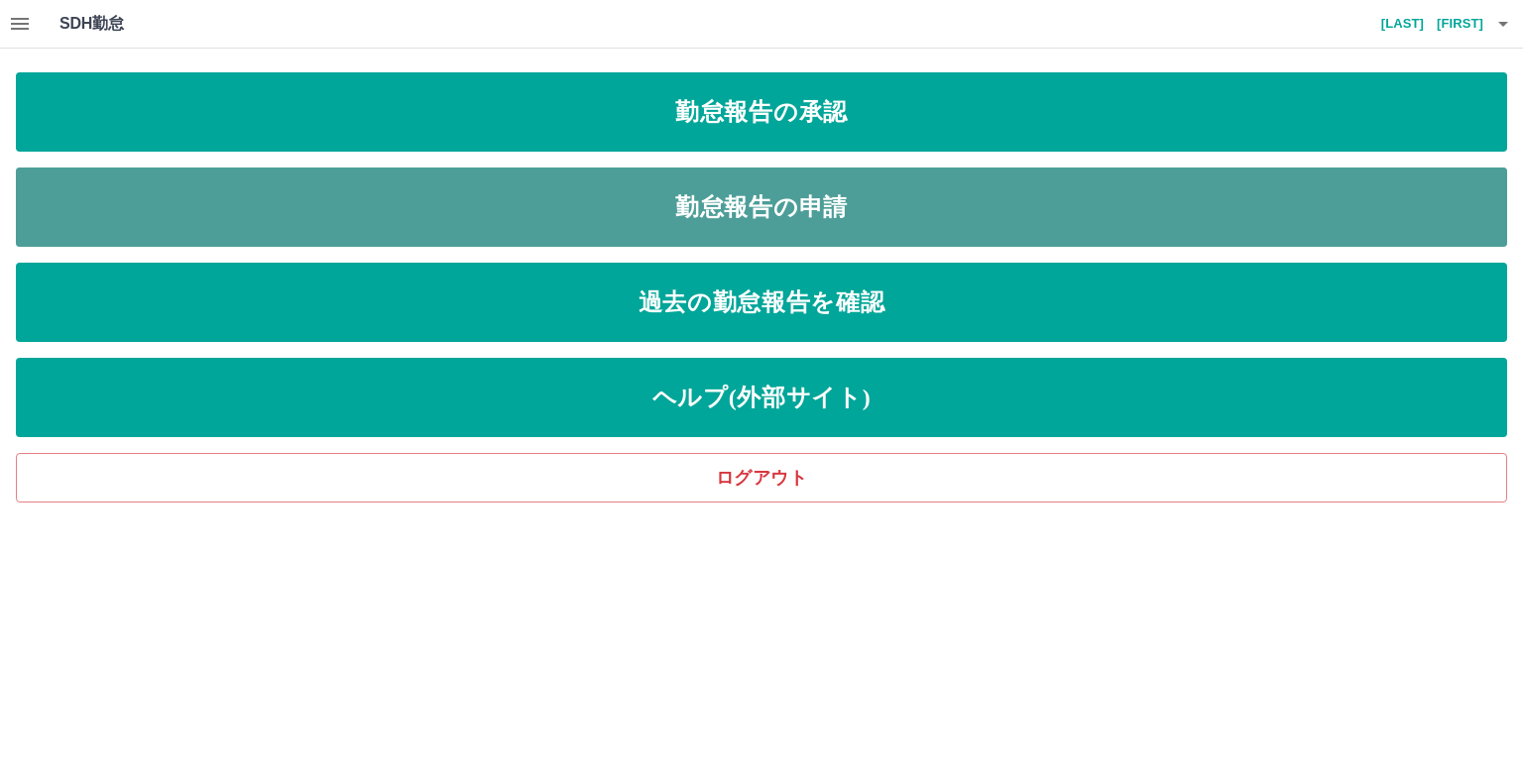 click on "勤怠報告の申請" at bounding box center [762, 207] 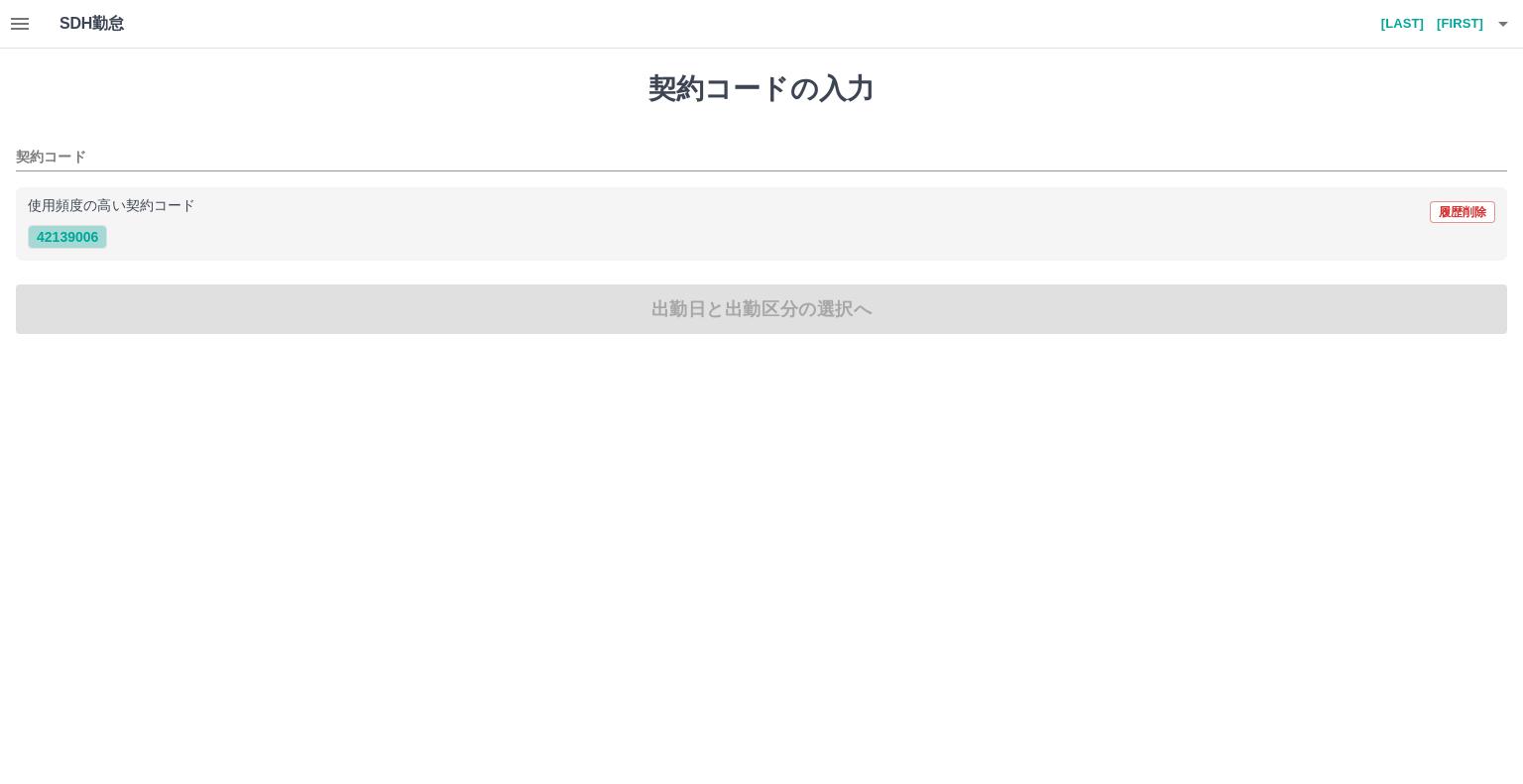 drag, startPoint x: 91, startPoint y: 229, endPoint x: 92, endPoint y: 241, distance: 12.0415946 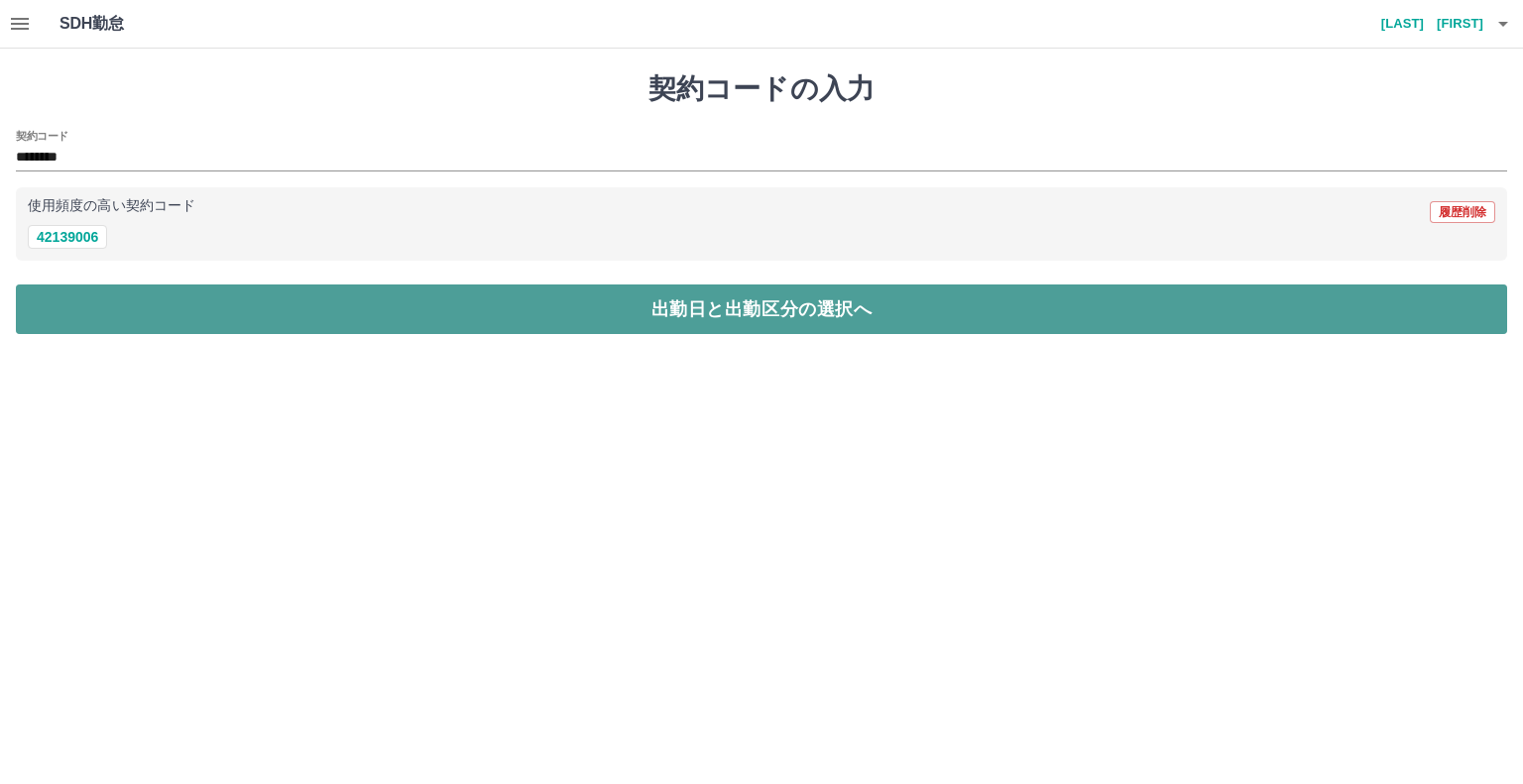 click on "出勤日と出勤区分の選択へ" at bounding box center [762, 309] 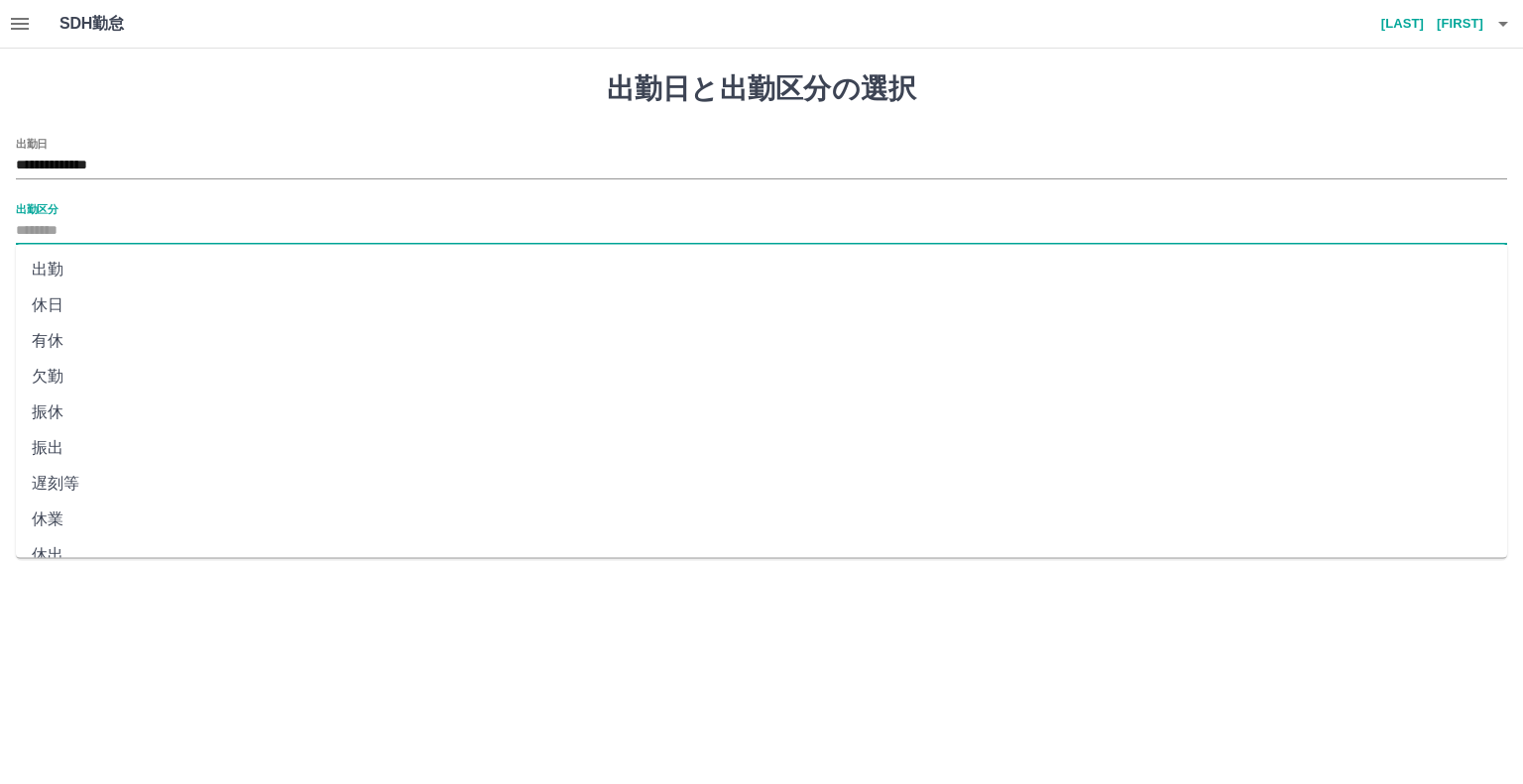 click on "出勤区分" at bounding box center [762, 231] 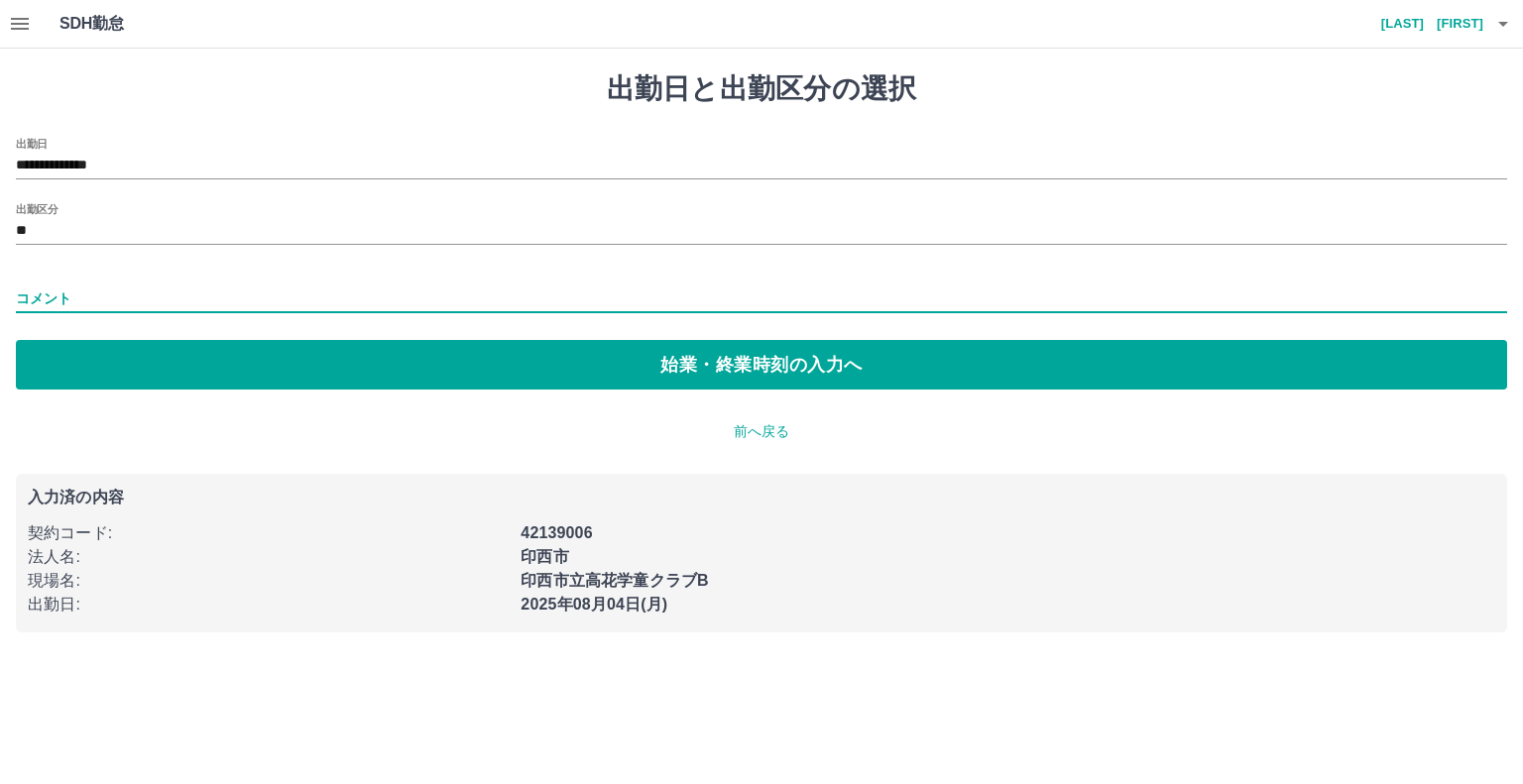 click on "コメント" at bounding box center (762, 298) 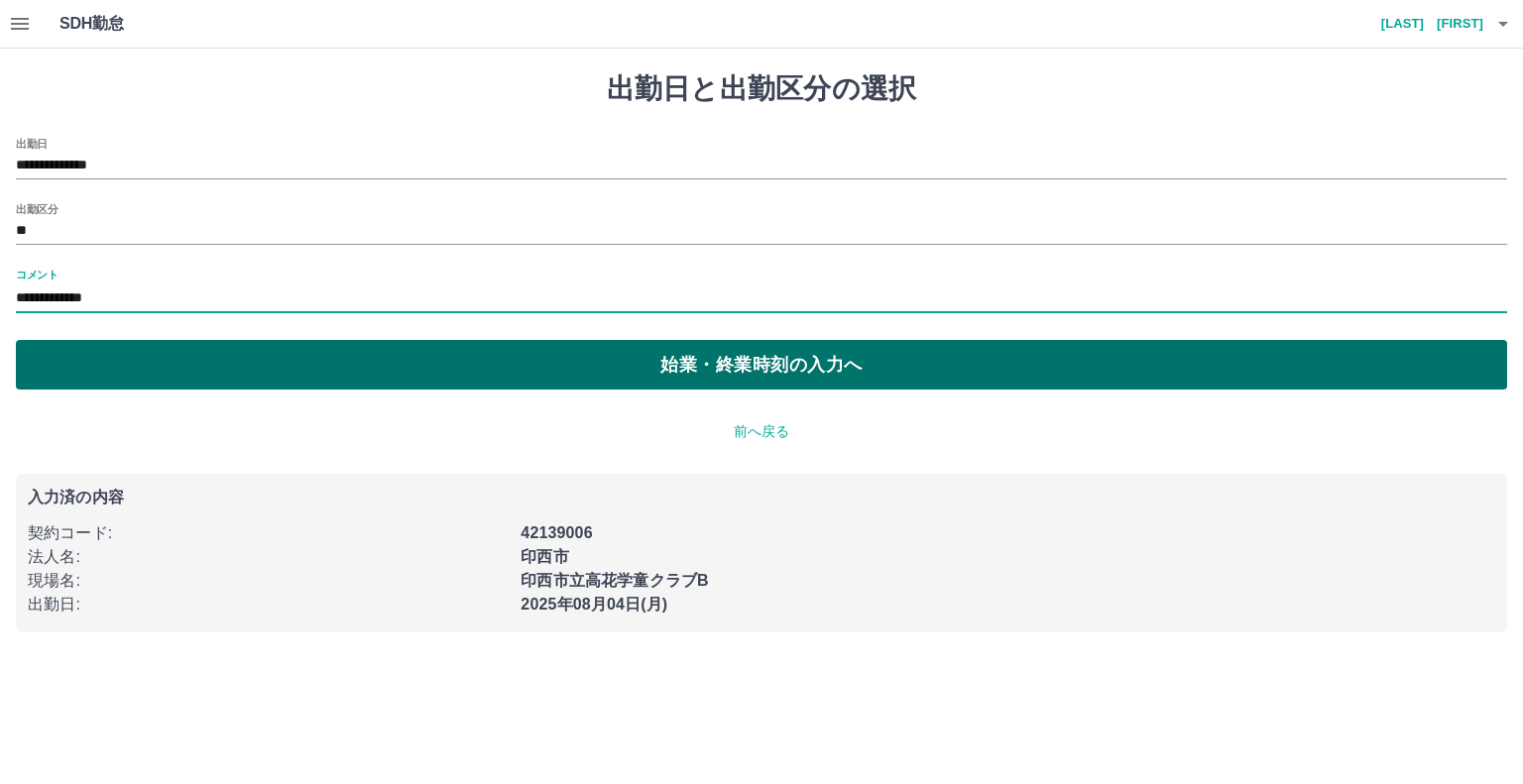 type on "**********" 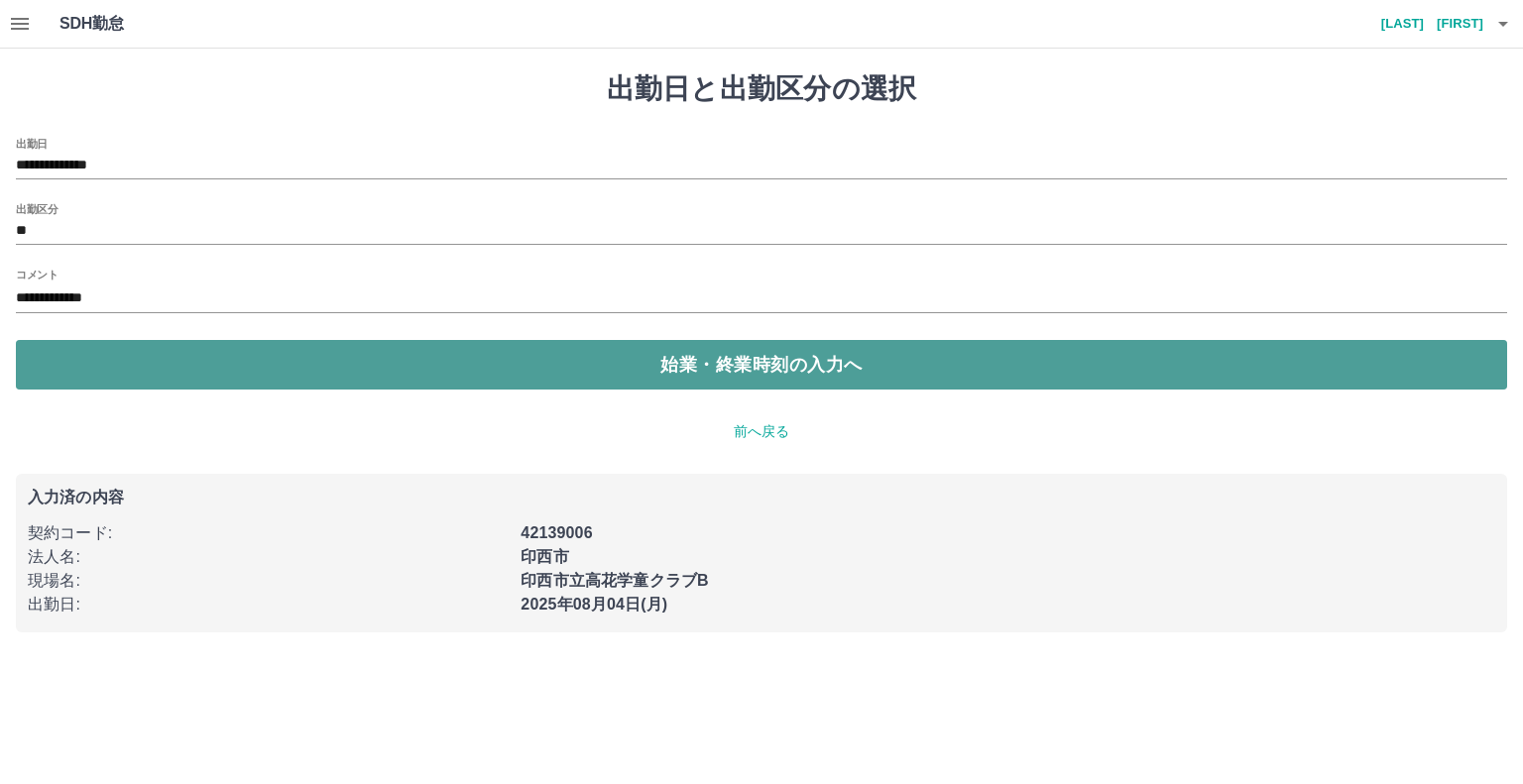 click on "始業・終業時刻の入力へ" at bounding box center [762, 365] 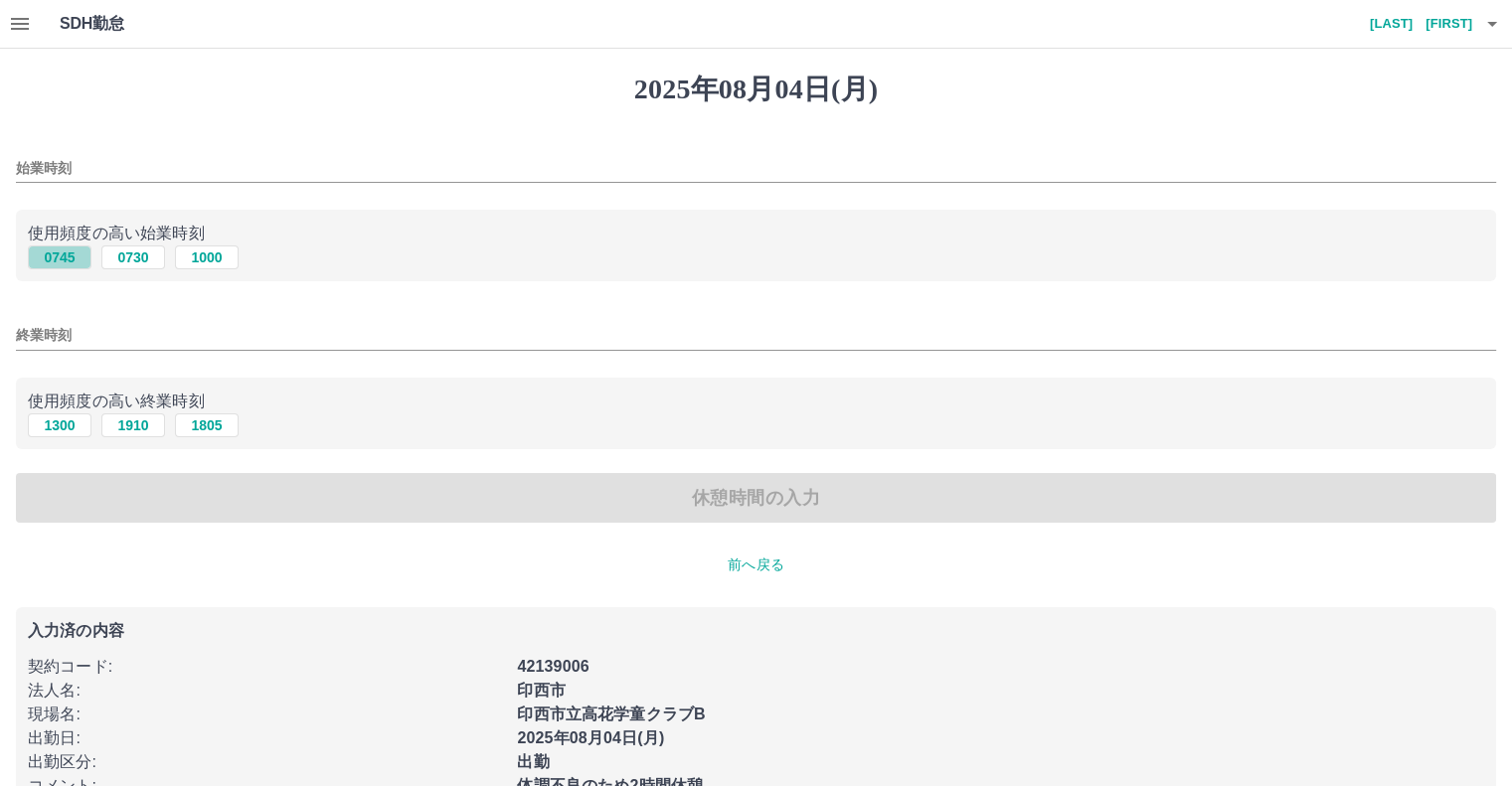 click on "0745" at bounding box center (60, 257) 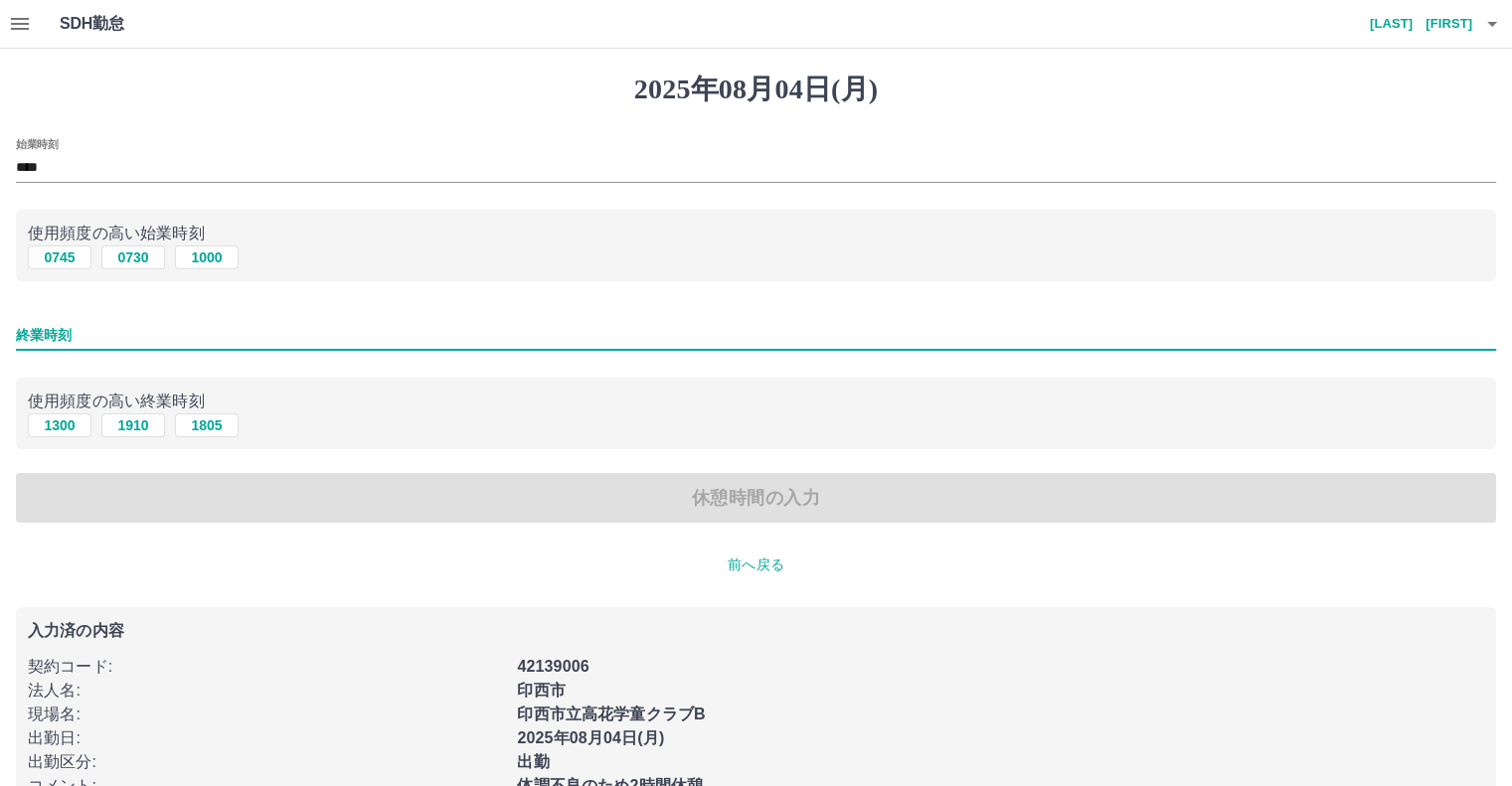 click on "終業時刻" at bounding box center [756, 335] 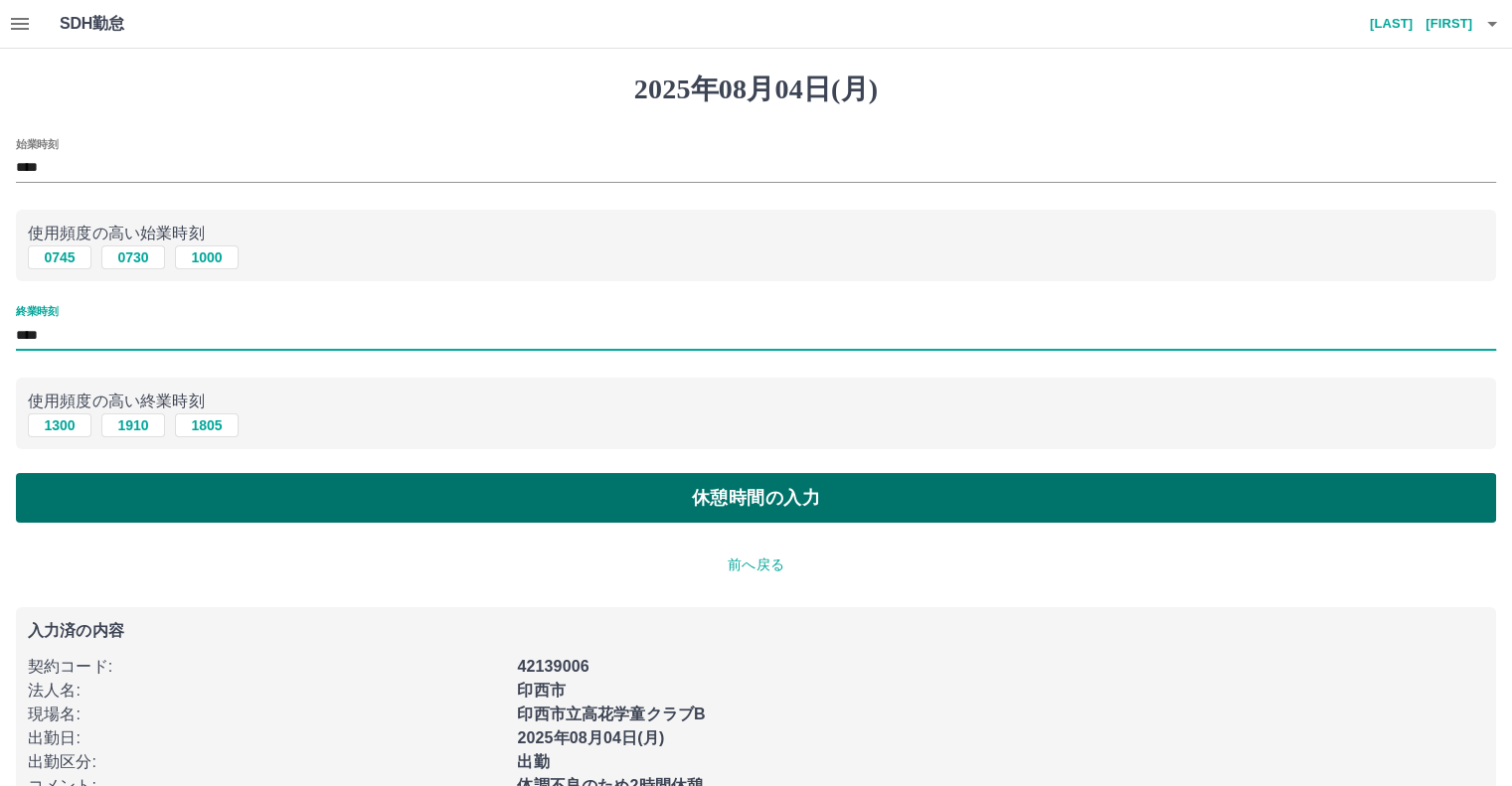 type on "****" 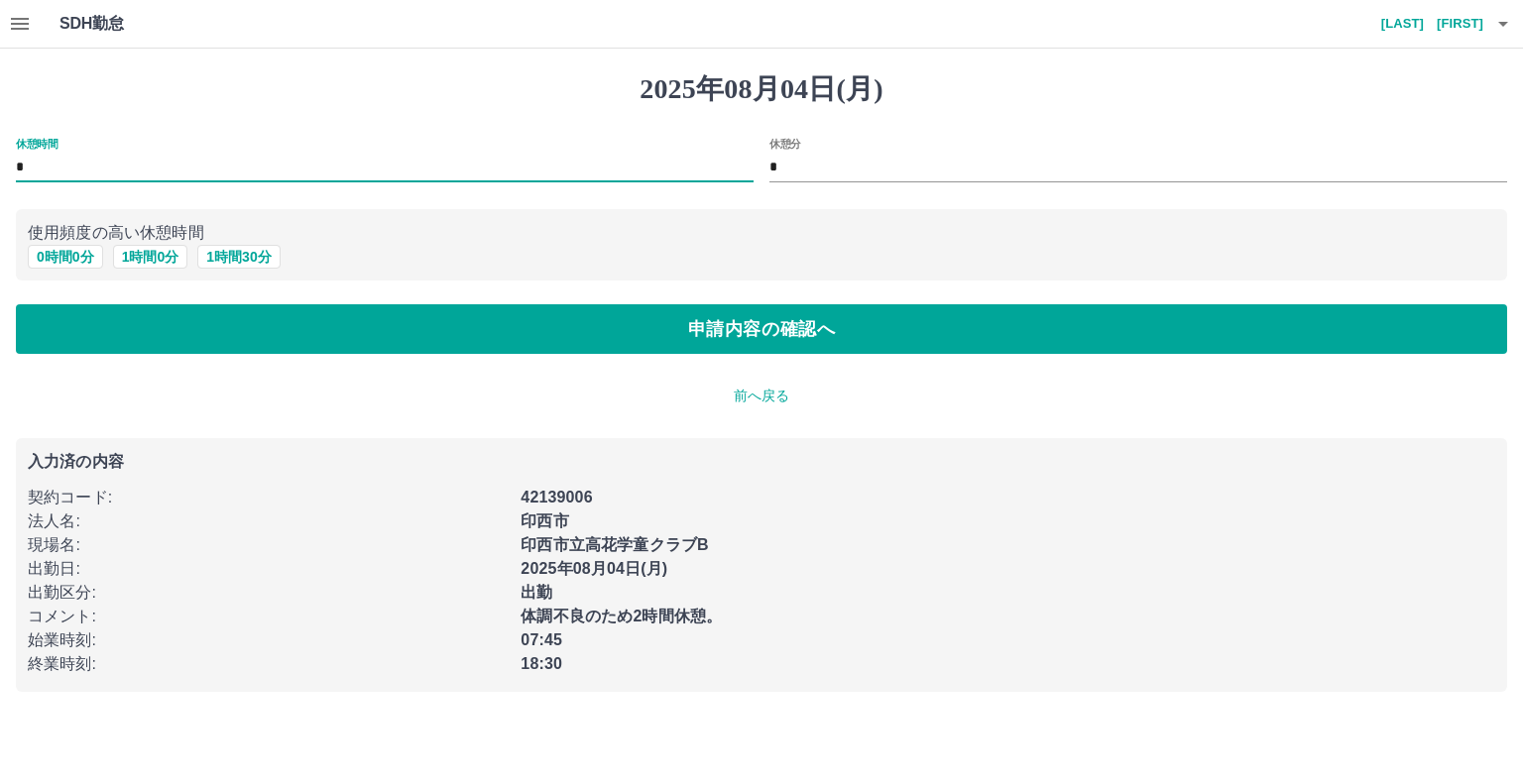 click on "*" at bounding box center [385, 168] 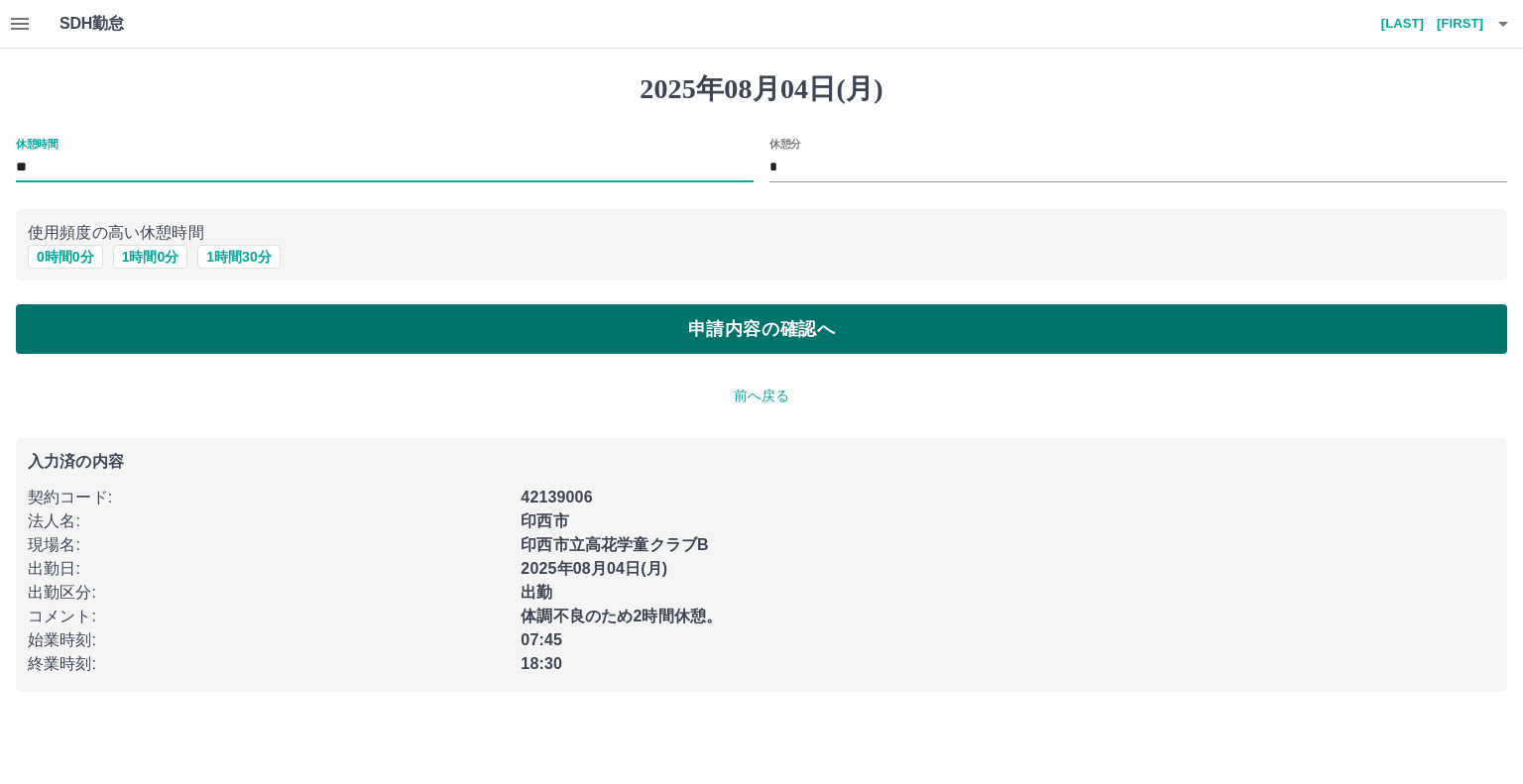 click on "申請内容の確認へ" at bounding box center [762, 329] 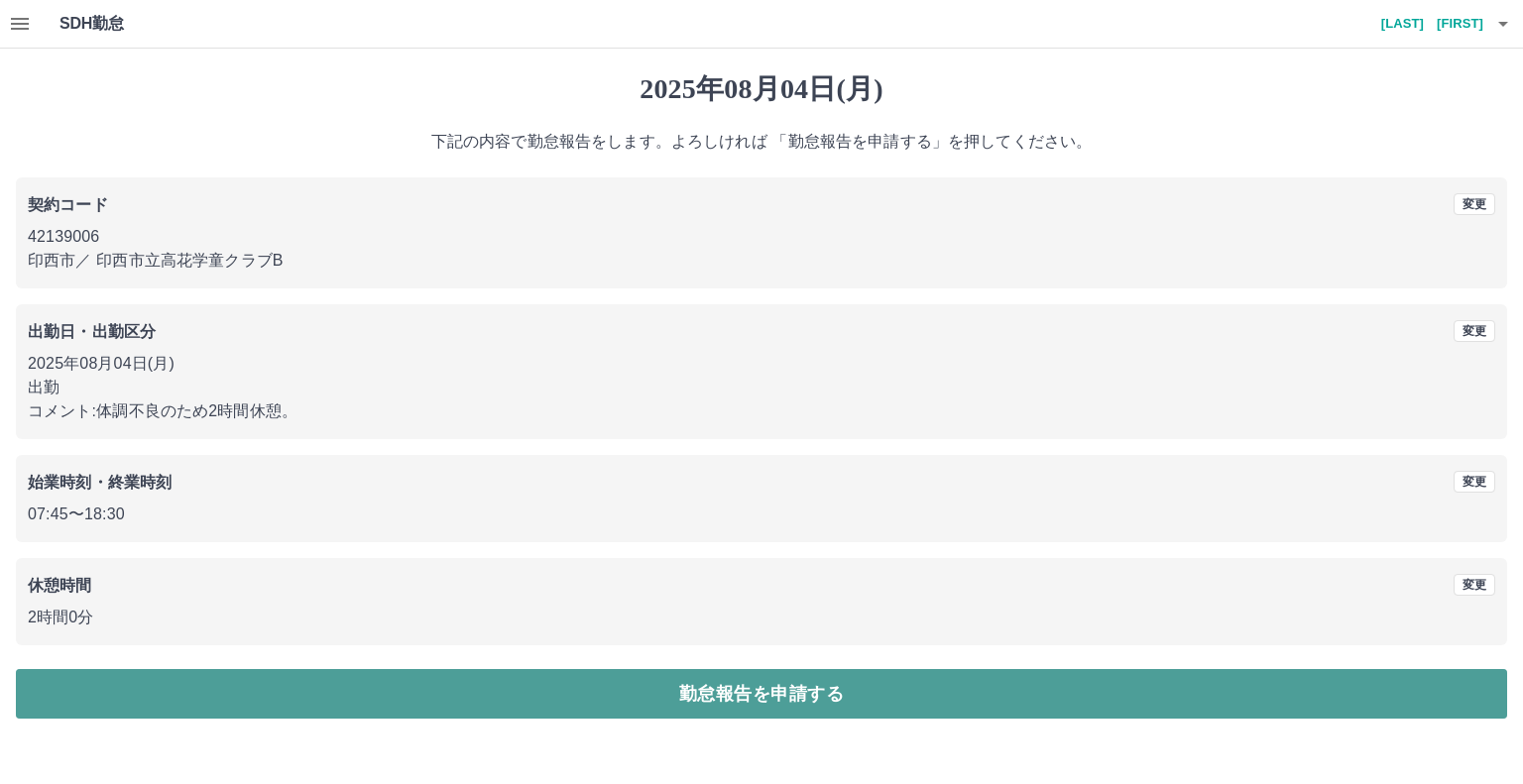click on "勤怠報告を申請する" at bounding box center [762, 694] 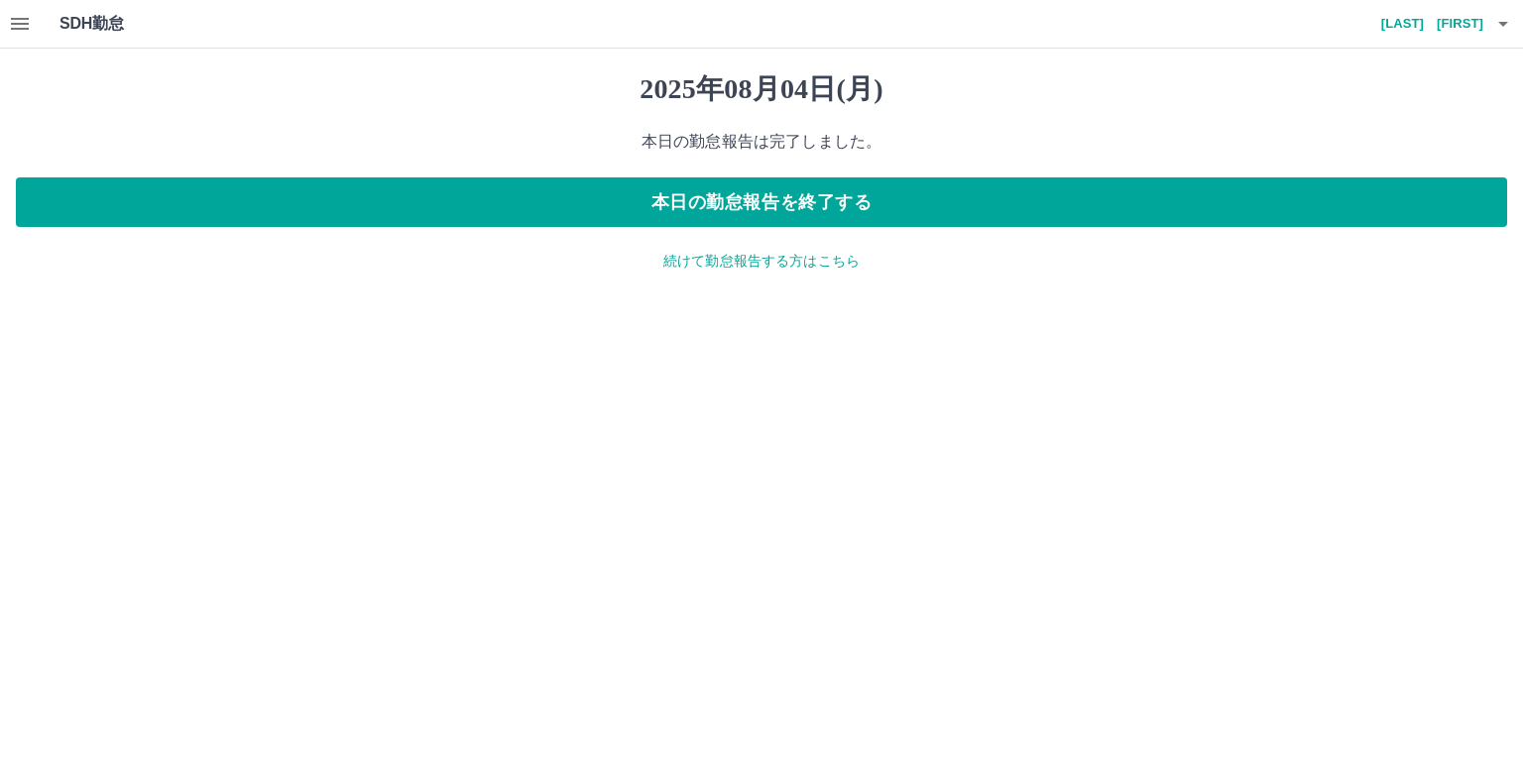 click on "SDH勤怠" at bounding box center (124, 24) 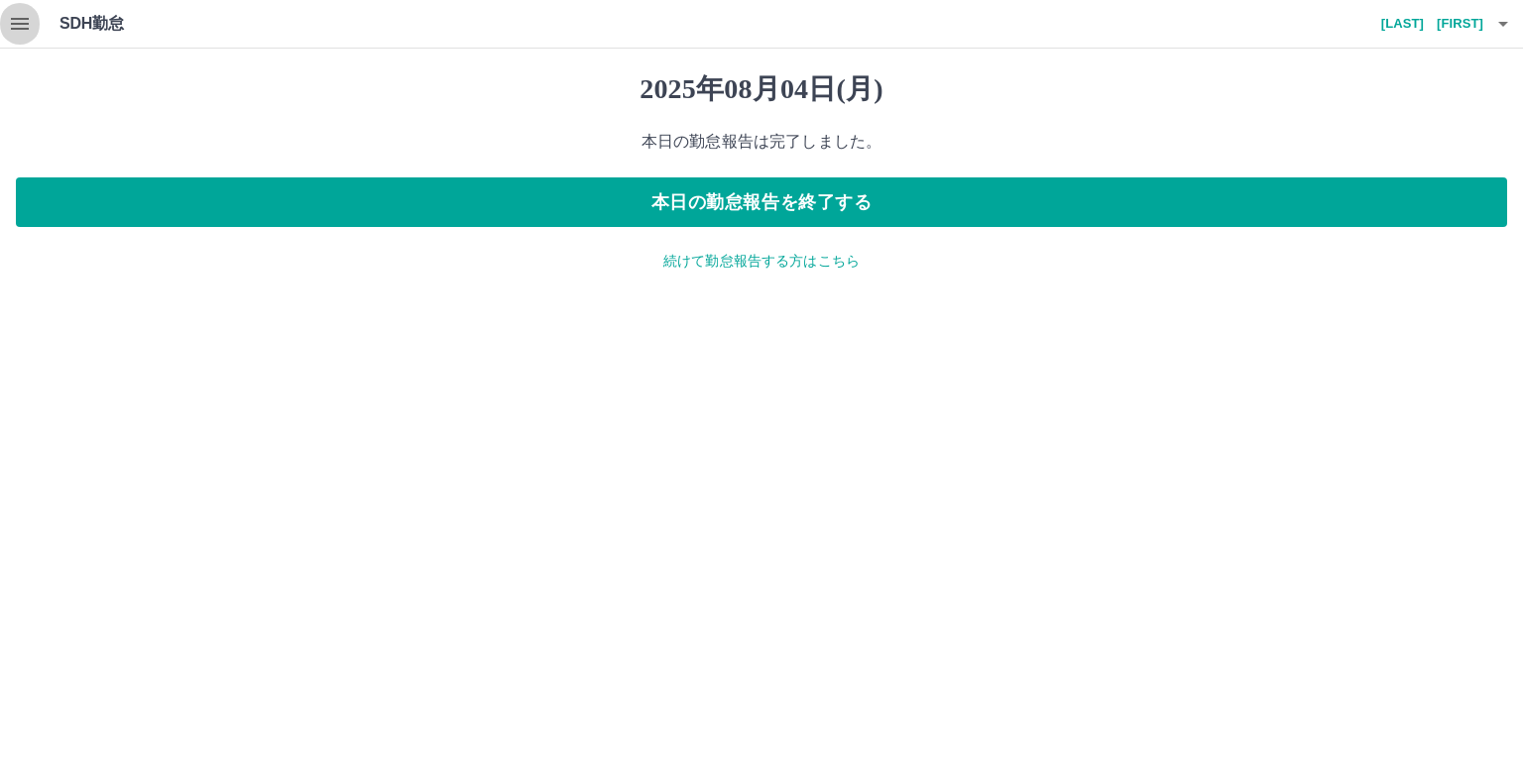 click 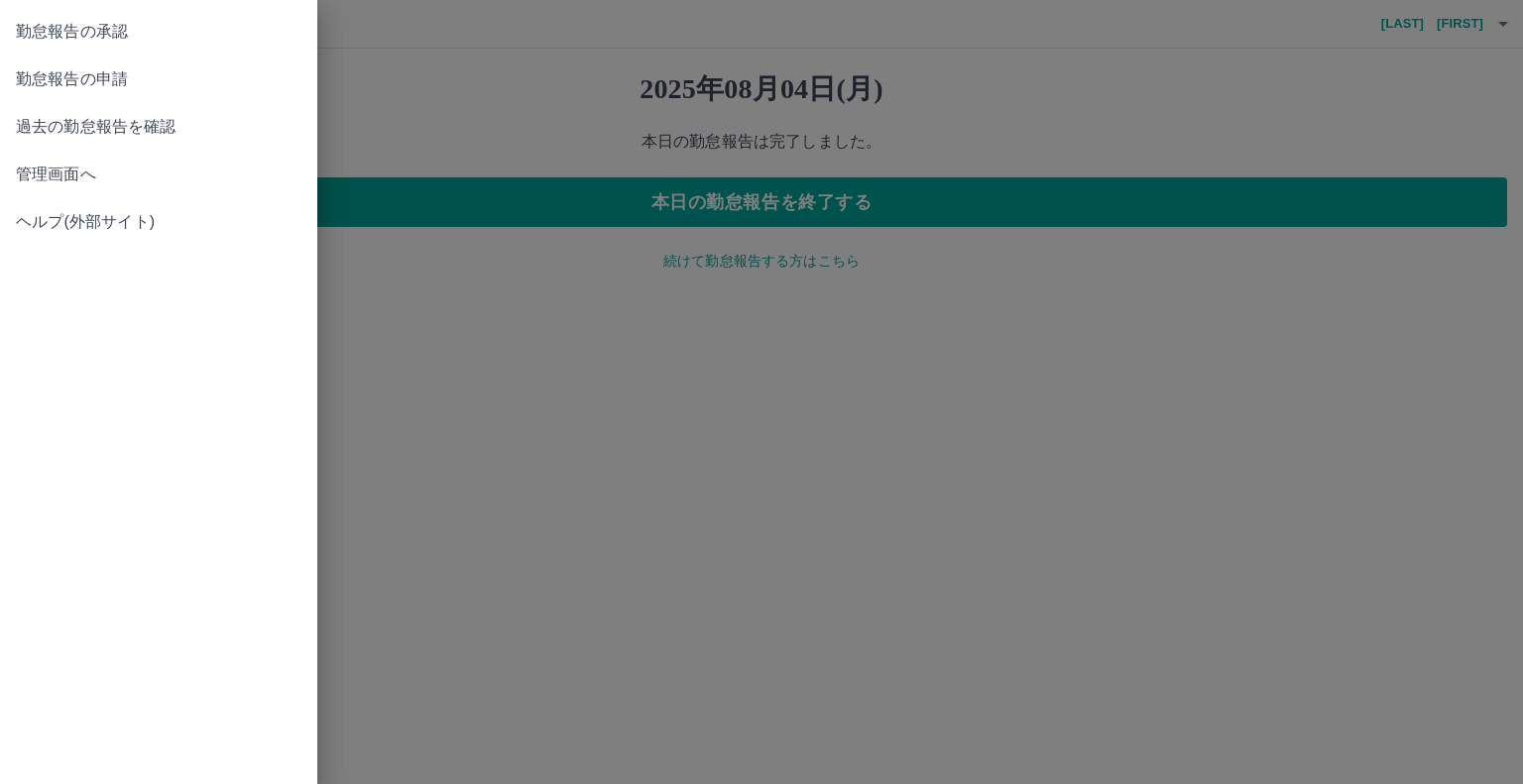 click on "勤怠報告の承認" at bounding box center [159, 32] 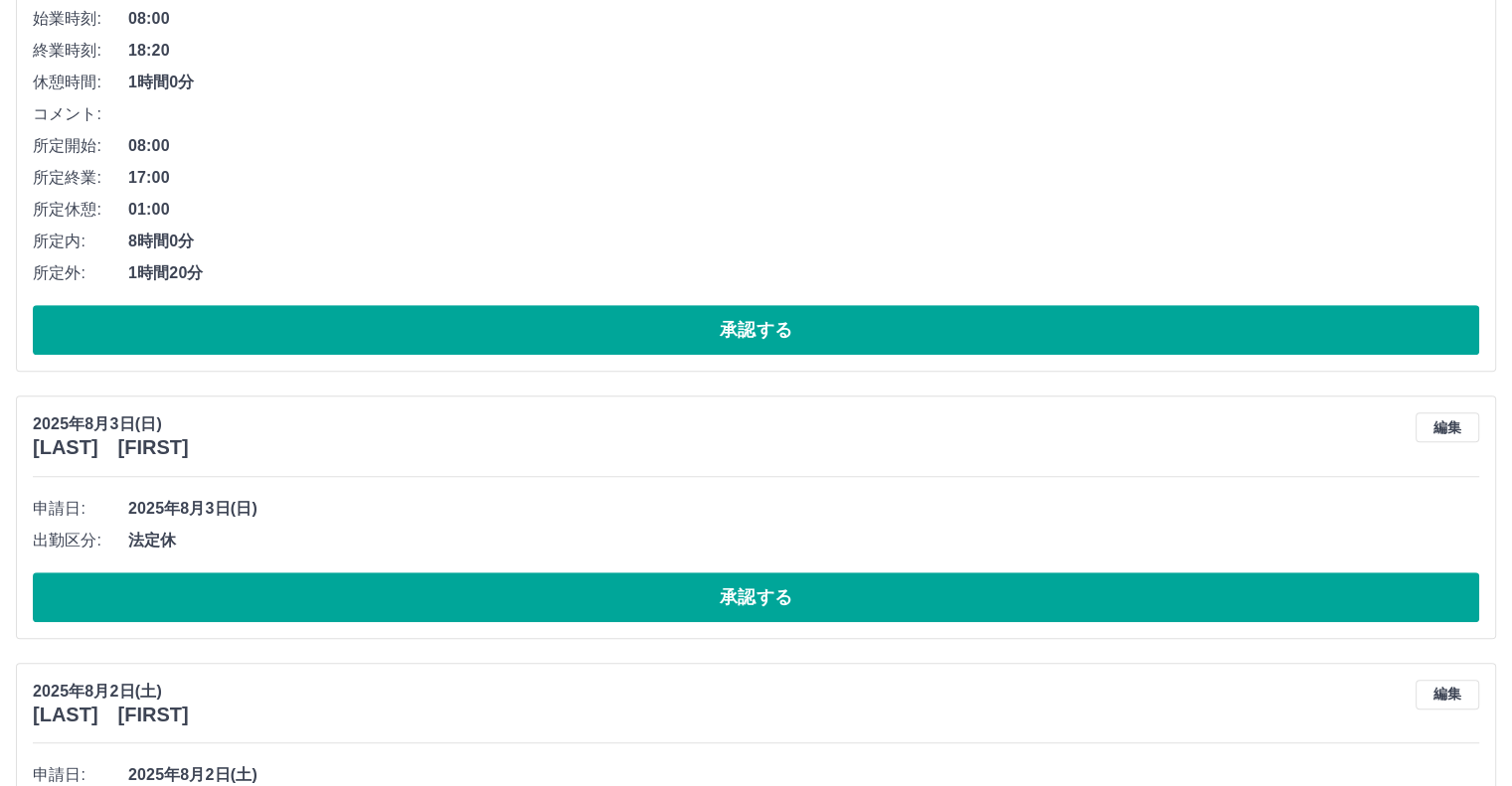 scroll, scrollTop: 1085, scrollLeft: 0, axis: vertical 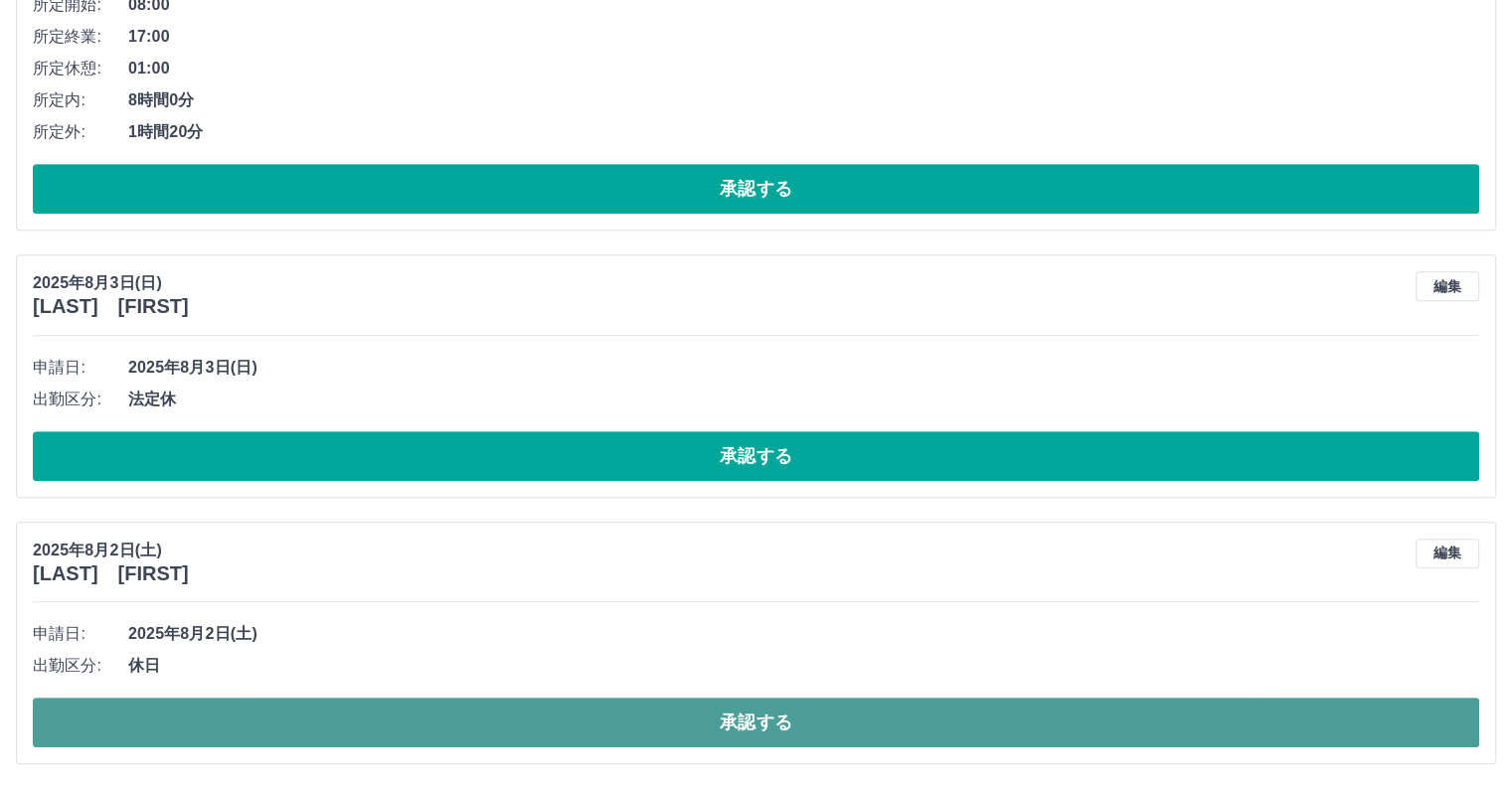 click on "承認する" at bounding box center (756, 722) 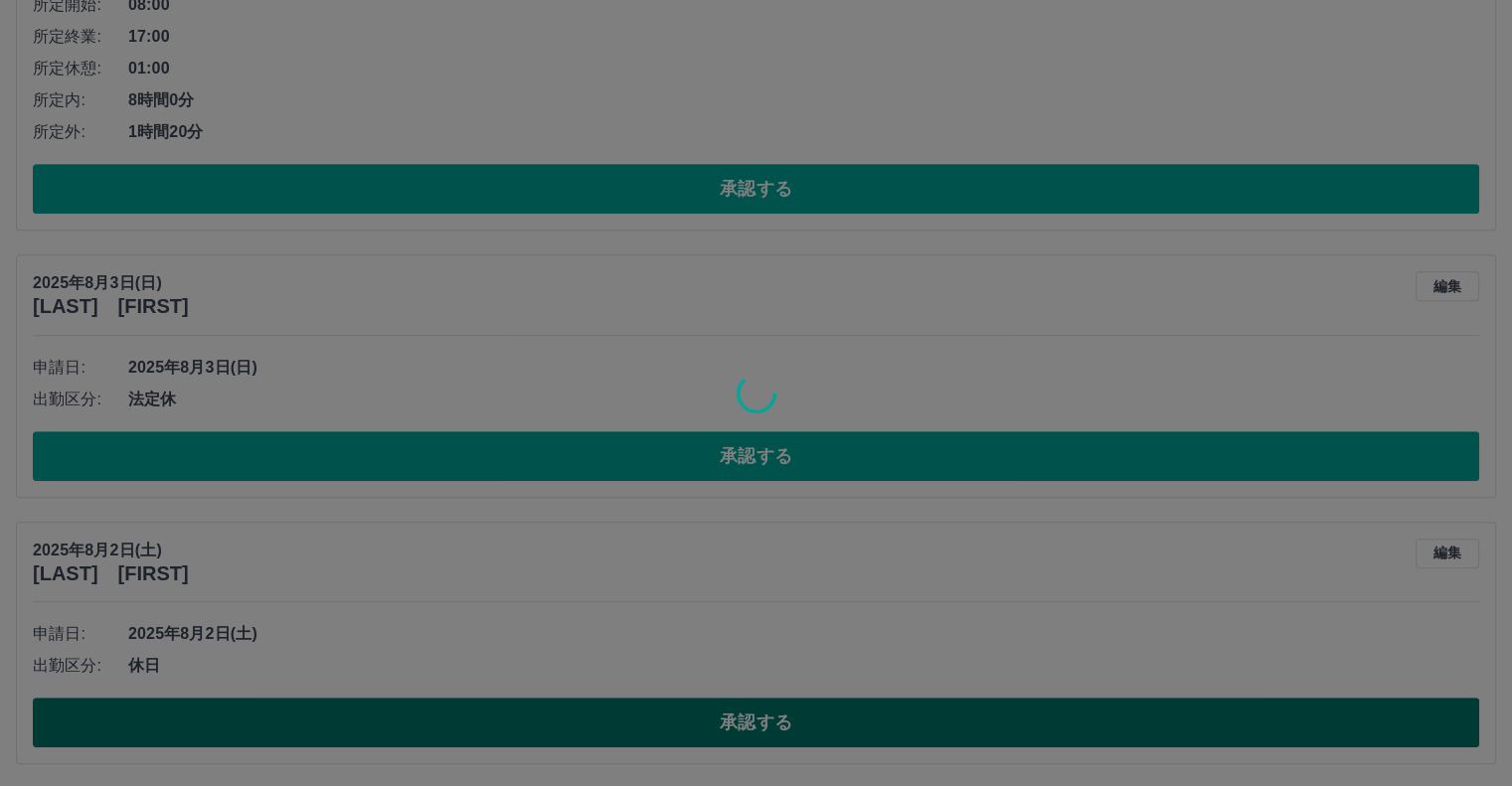 scroll, scrollTop: 819, scrollLeft: 0, axis: vertical 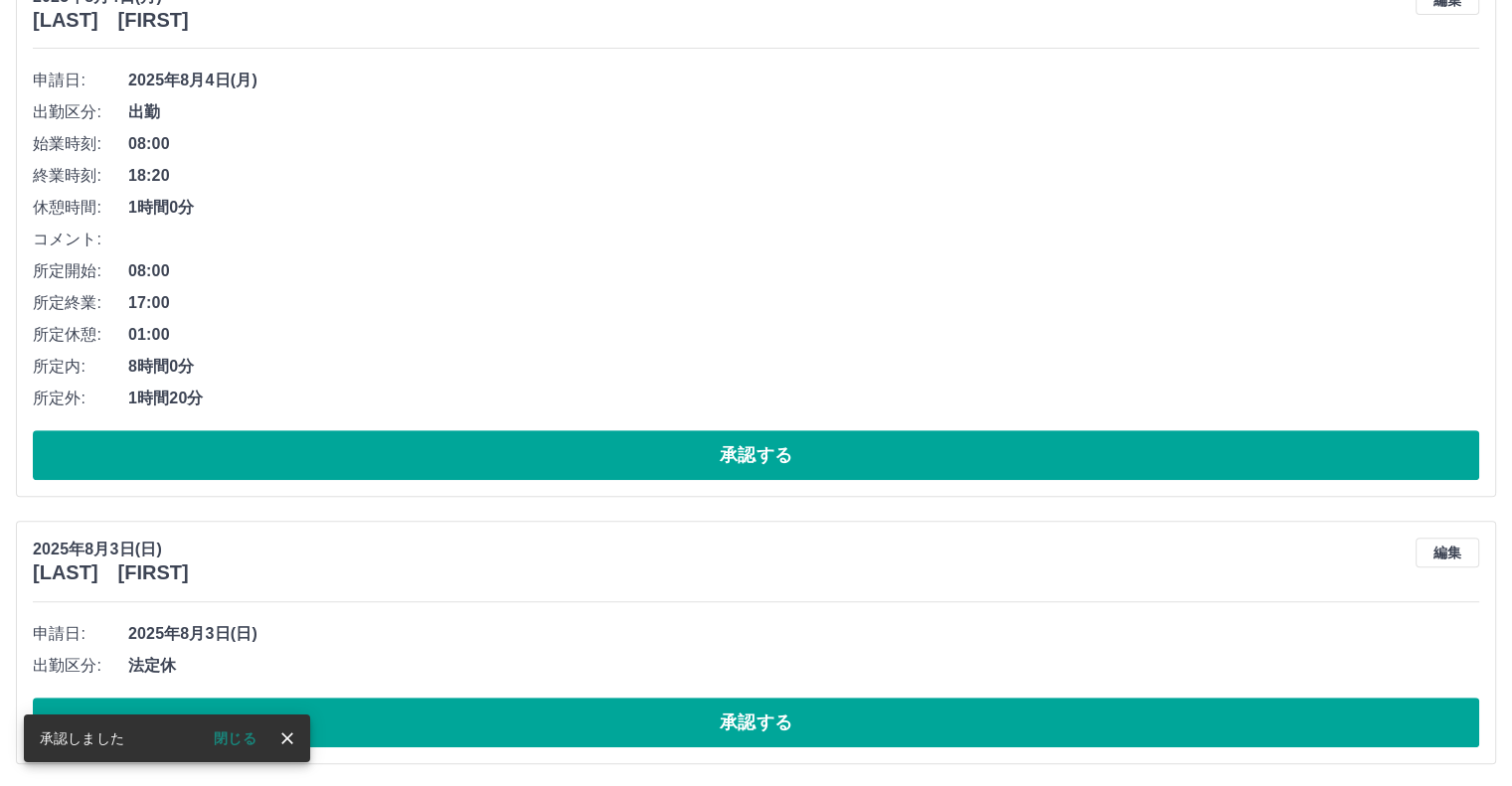 click on "承認する" at bounding box center (756, 722) 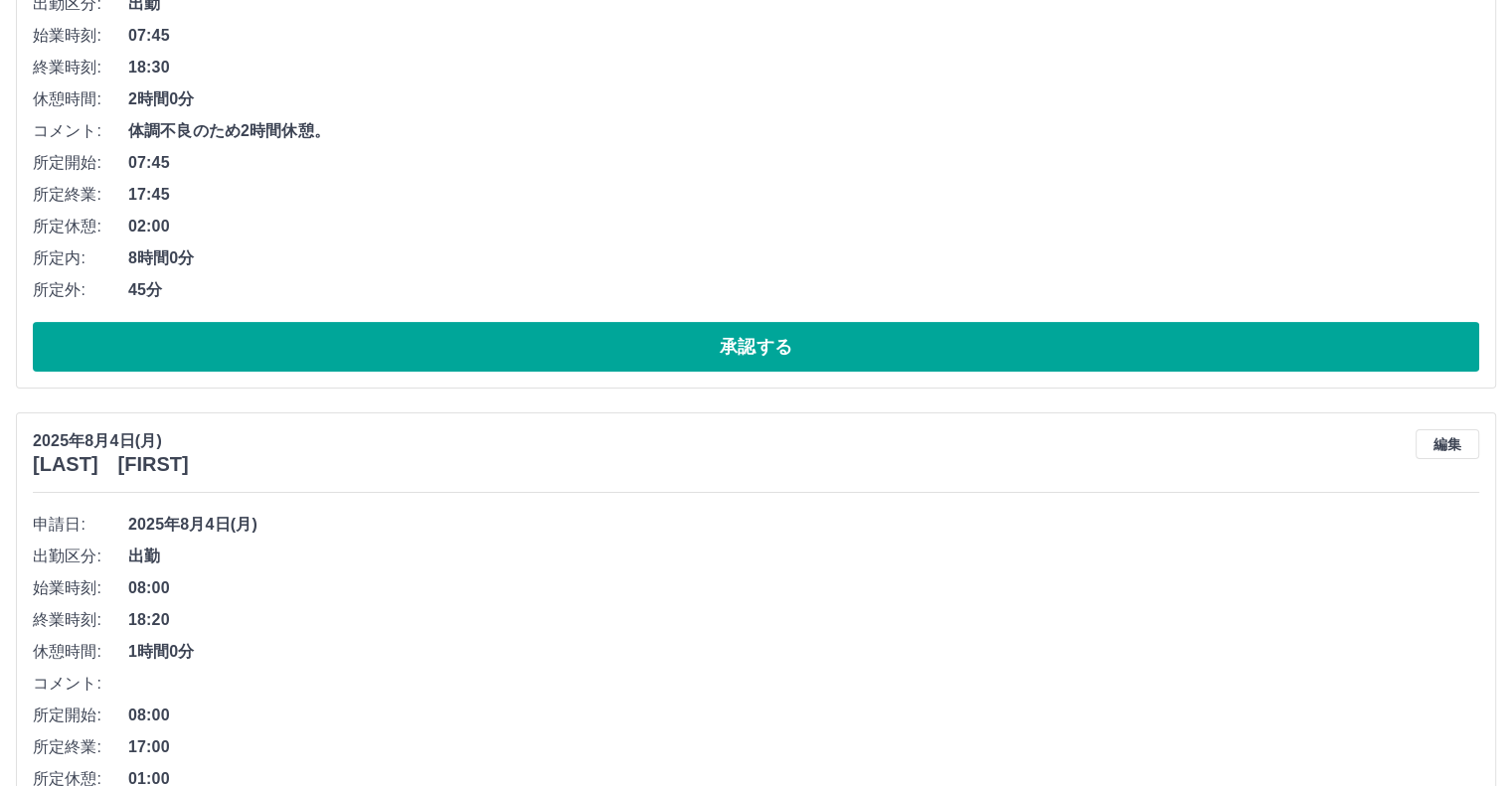 scroll, scrollTop: 553, scrollLeft: 0, axis: vertical 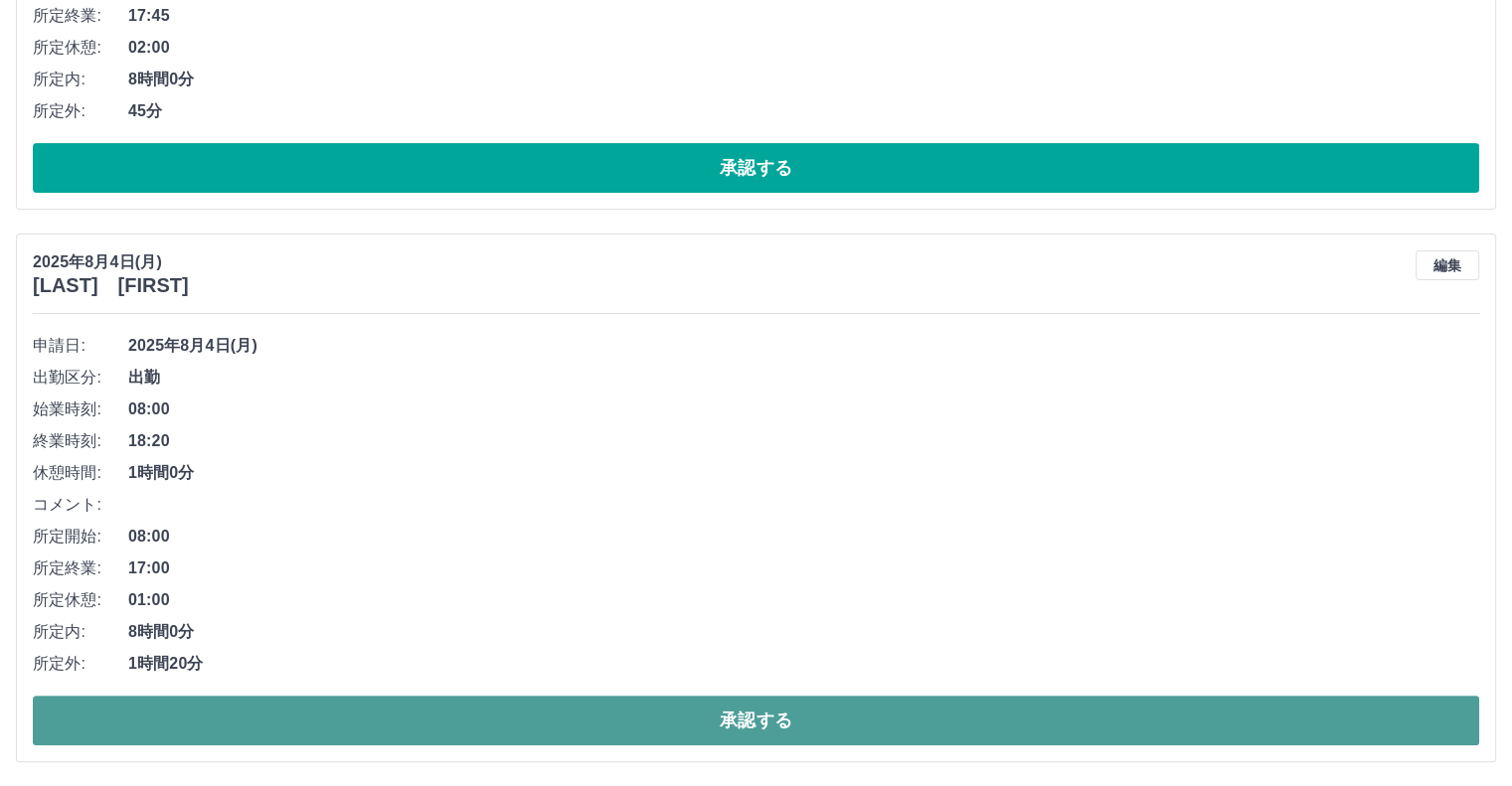 click on "承認する" at bounding box center [756, 720] 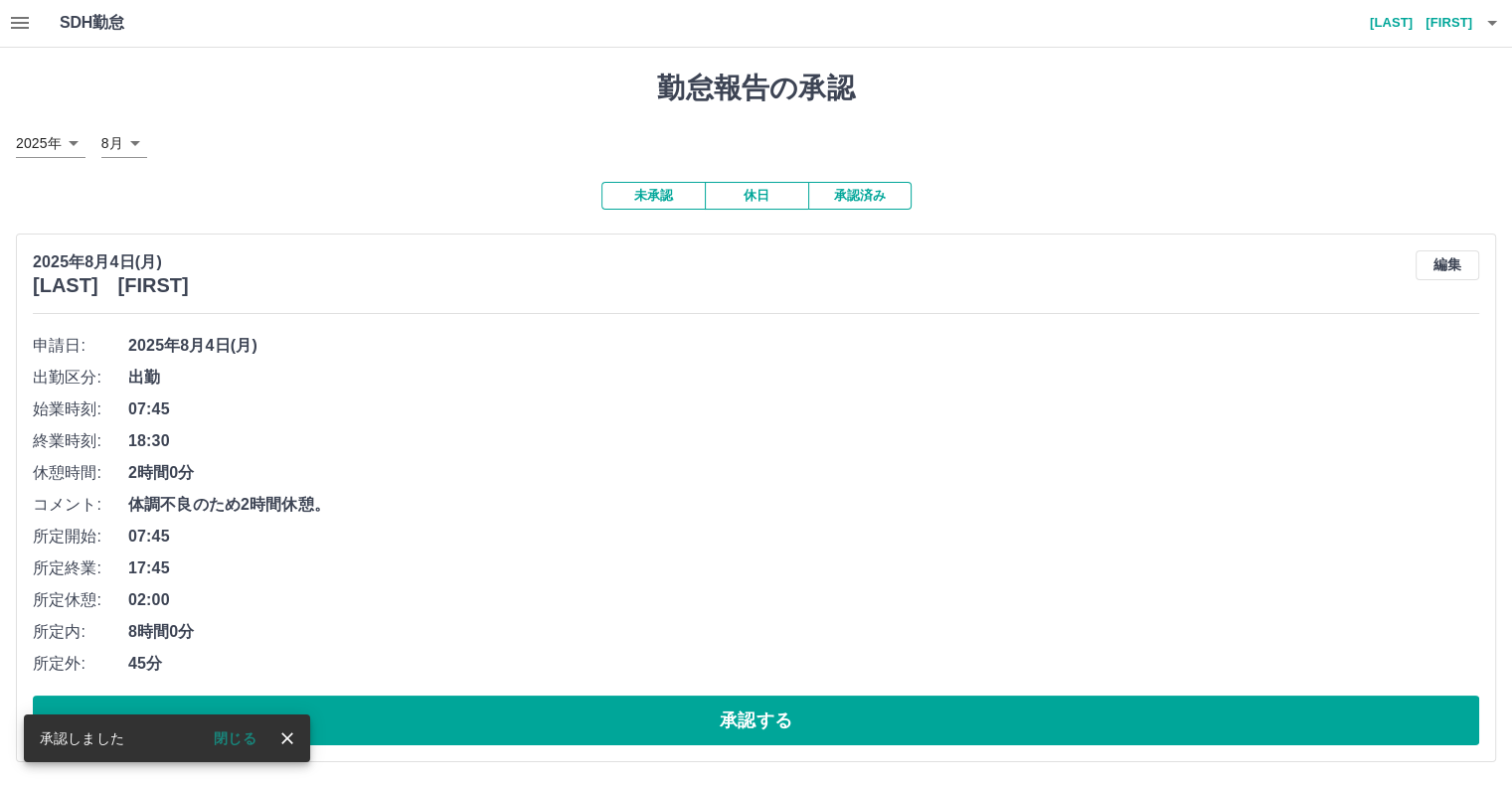 scroll, scrollTop: 1, scrollLeft: 0, axis: vertical 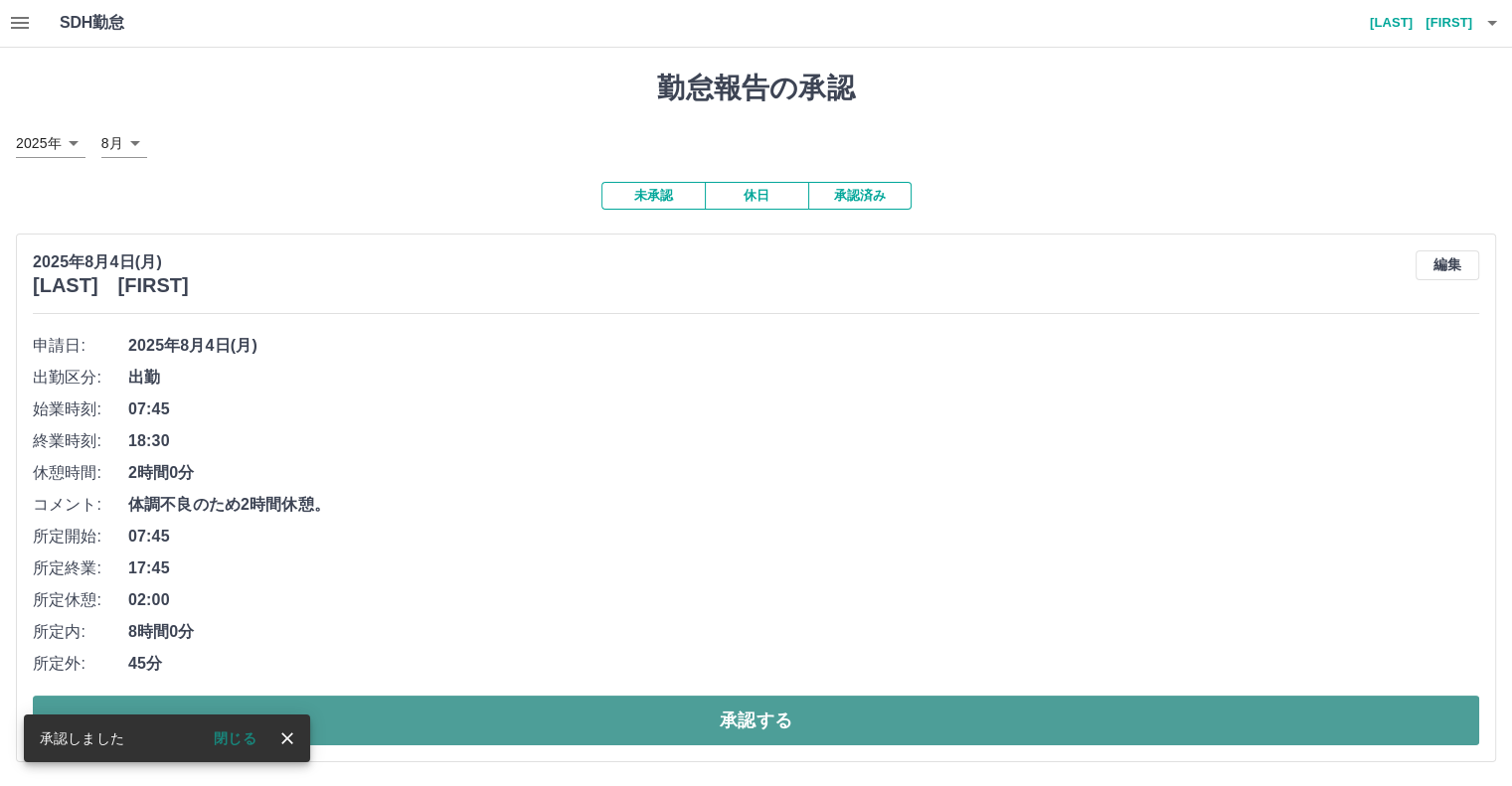 click on "承認する" at bounding box center [756, 720] 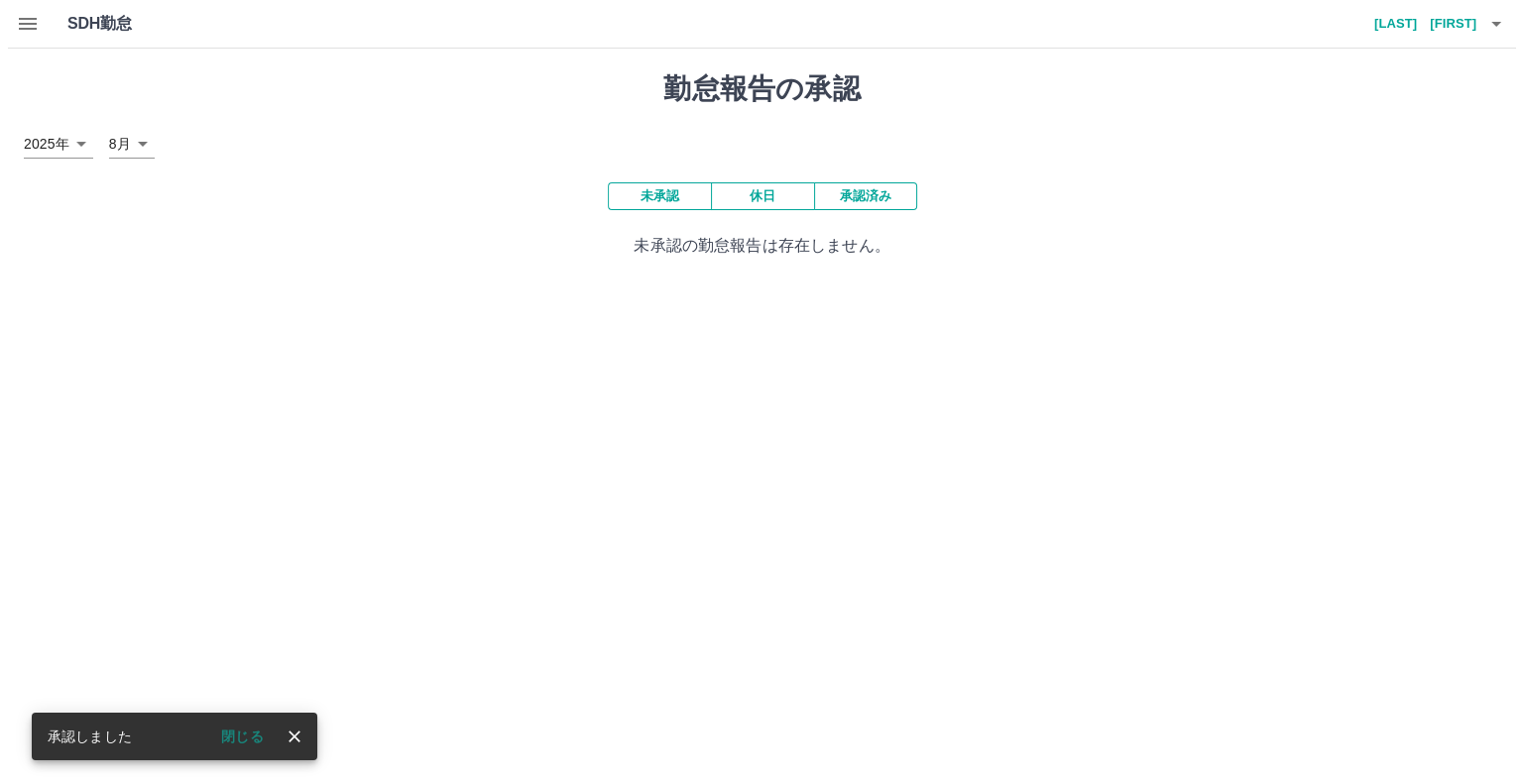 scroll, scrollTop: 0, scrollLeft: 0, axis: both 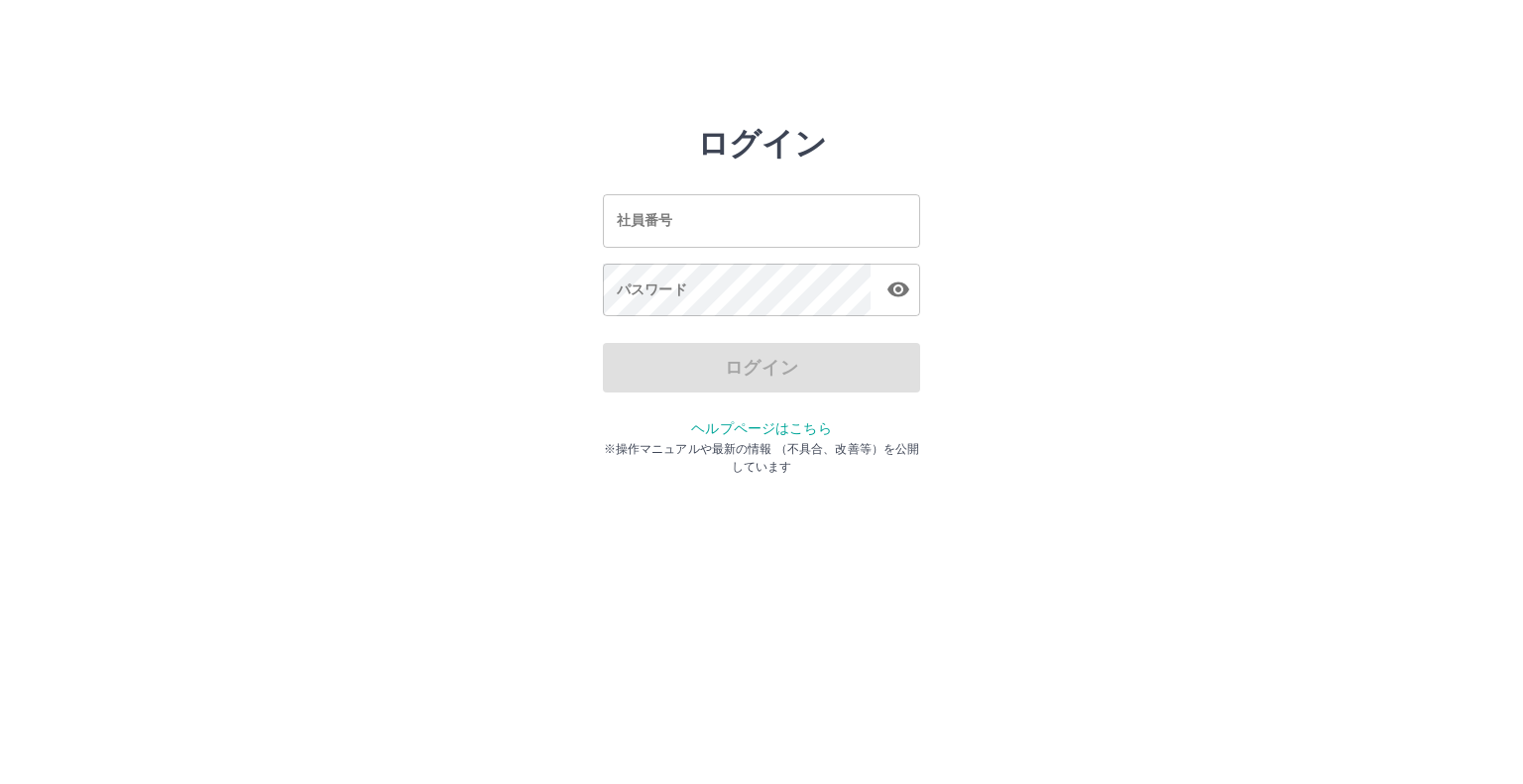 click on "社員番号" at bounding box center [762, 220] 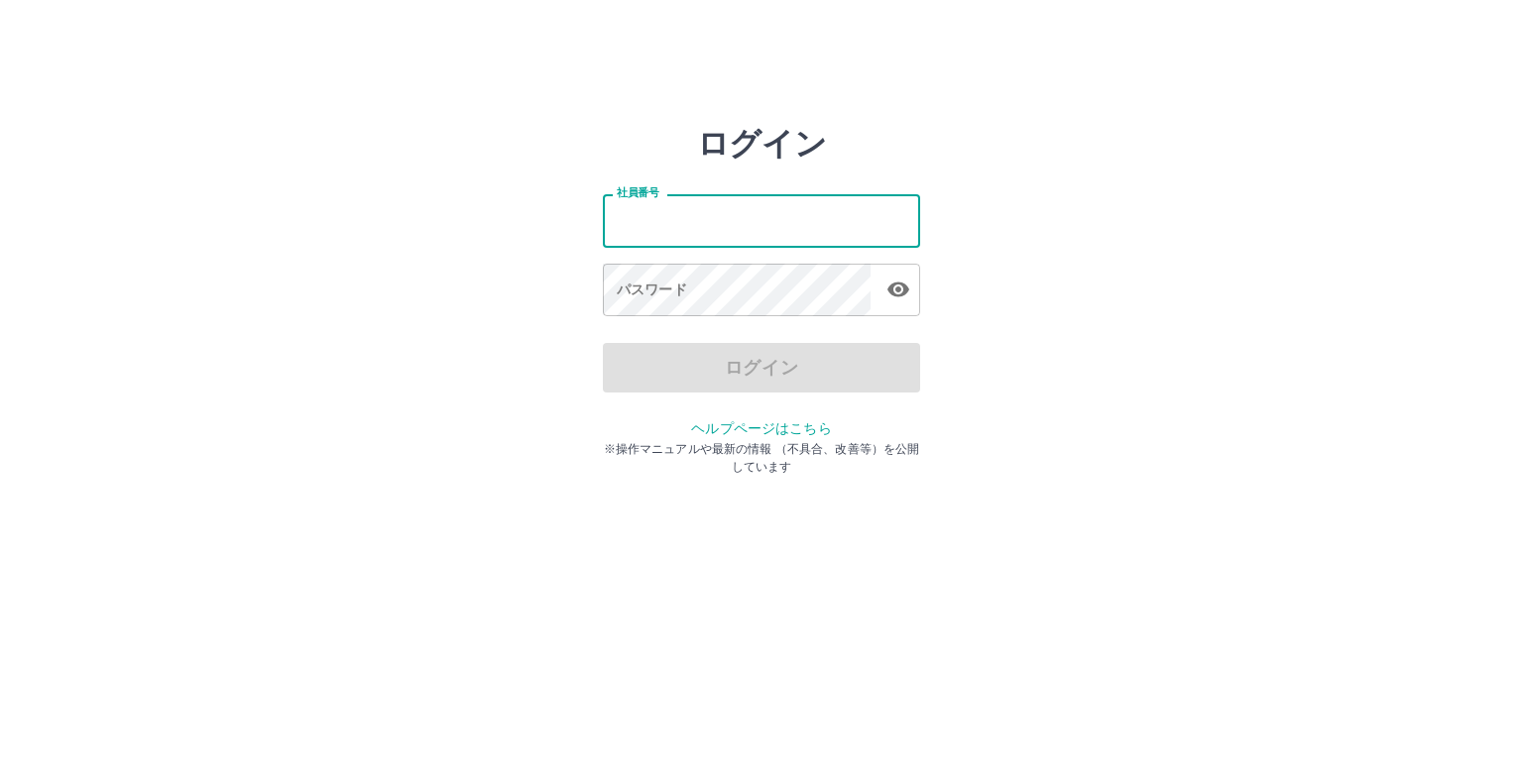 type on "*******" 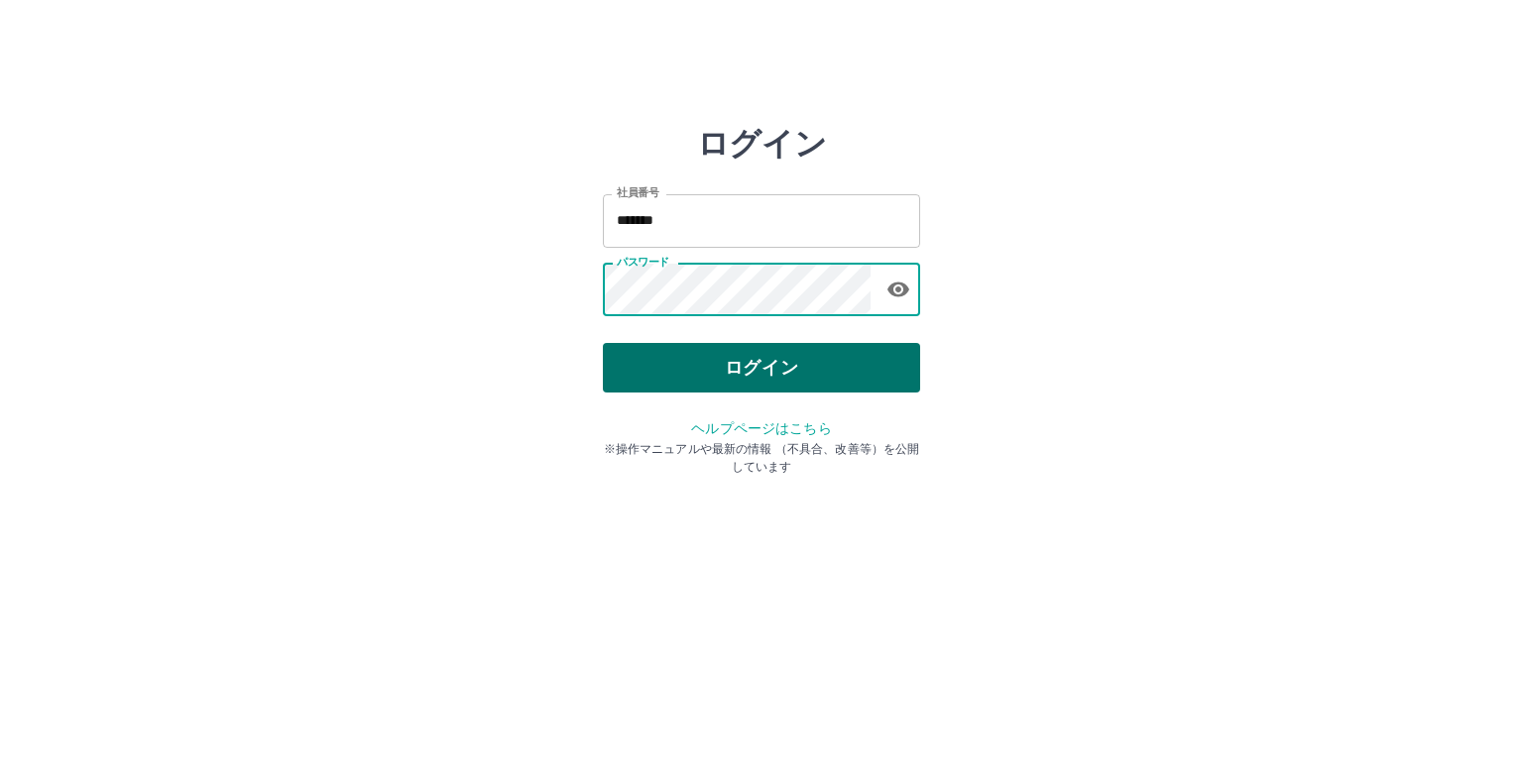 click on "ログイン" at bounding box center [762, 368] 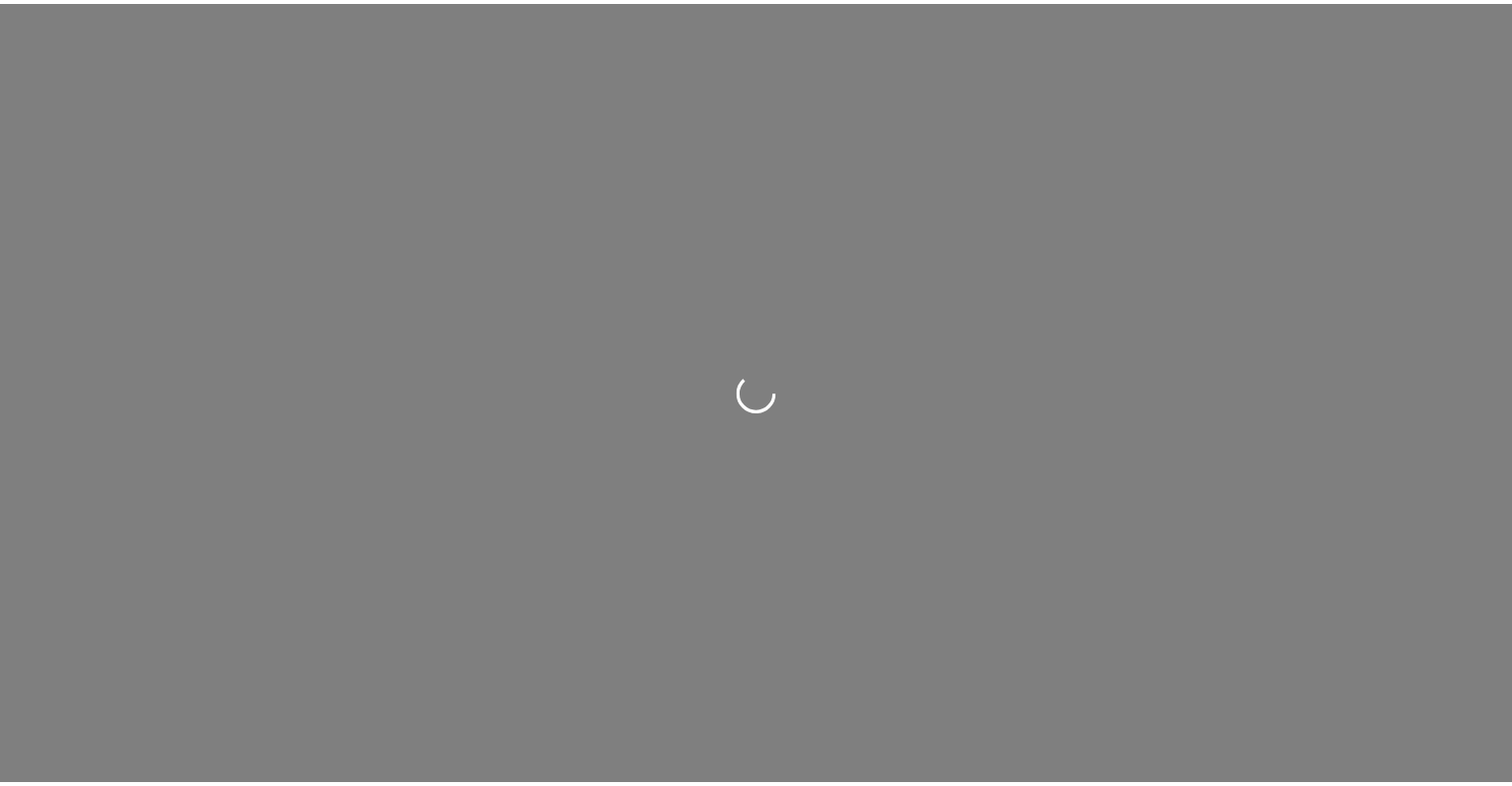 scroll, scrollTop: 0, scrollLeft: 0, axis: both 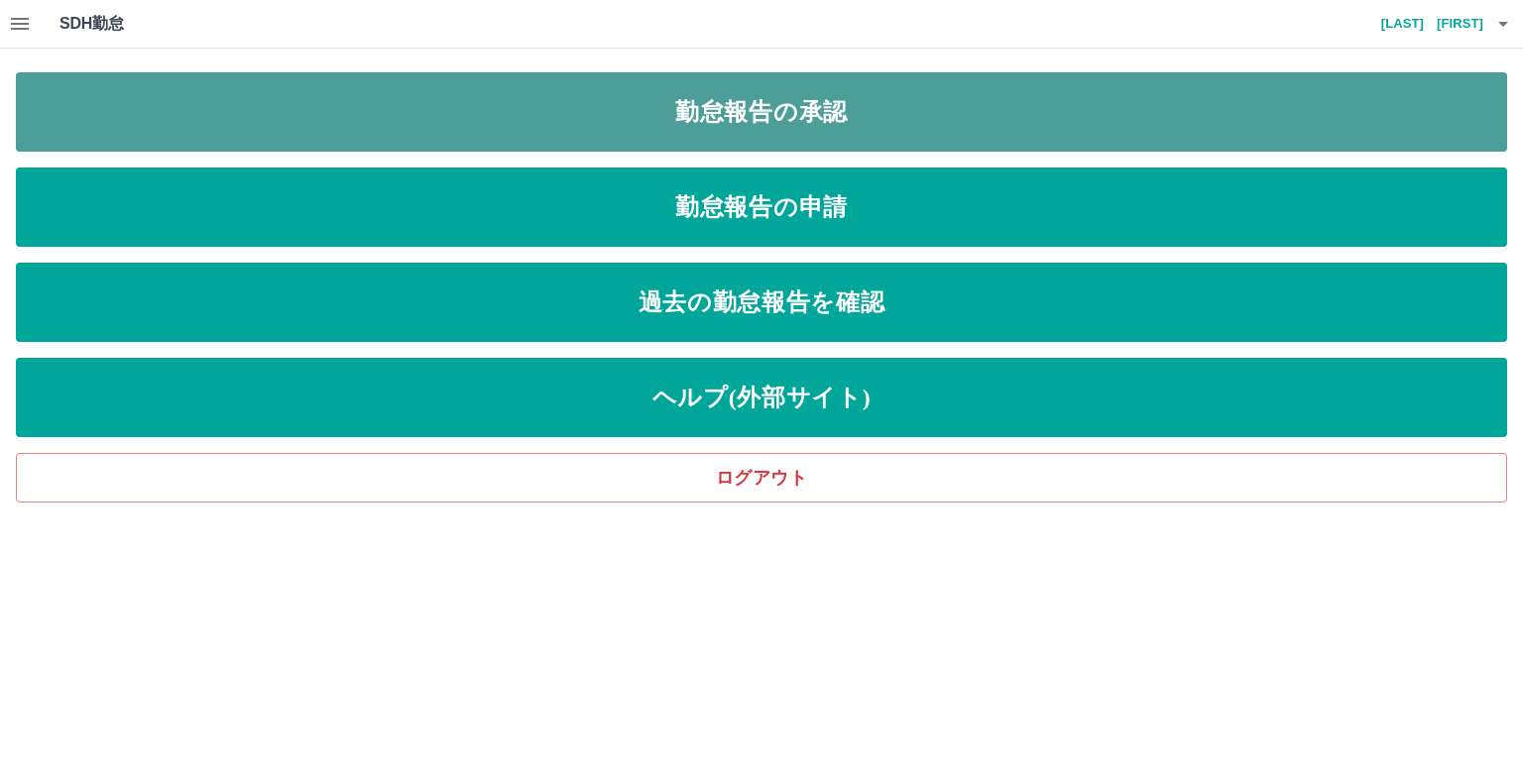 click on "勤怠報告の承認" at bounding box center (762, 112) 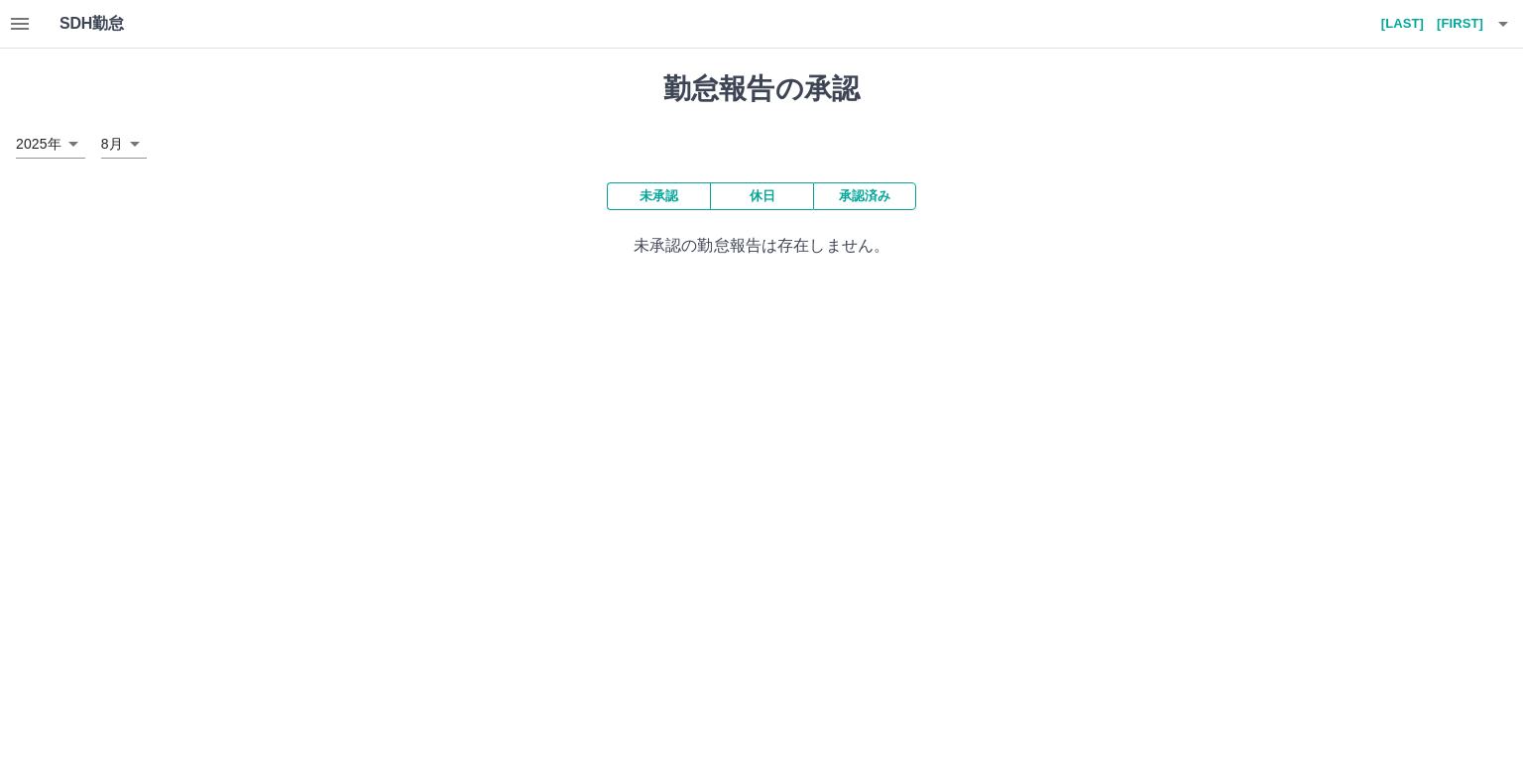 click on "承認済み" at bounding box center (865, 196) 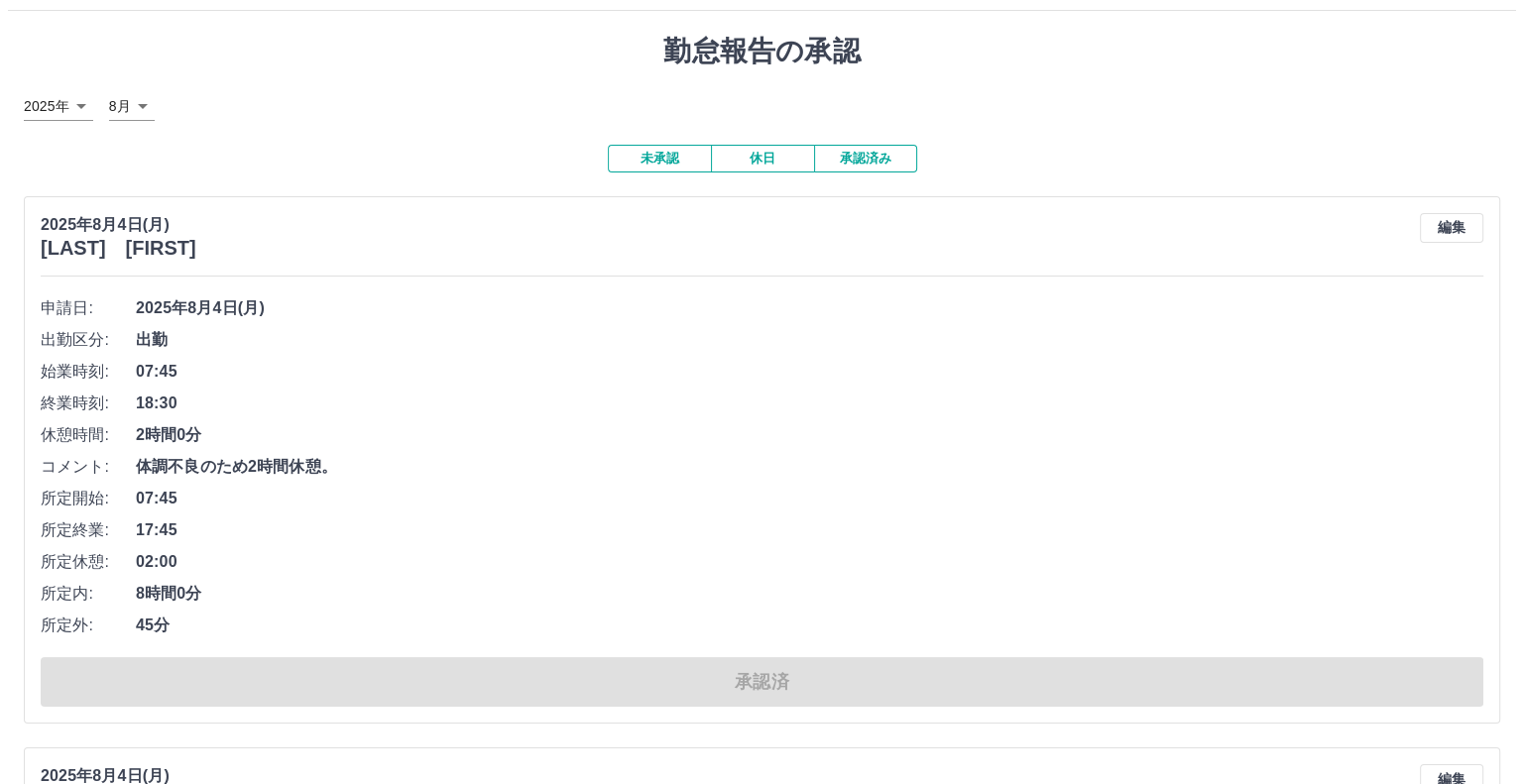 scroll, scrollTop: 0, scrollLeft: 0, axis: both 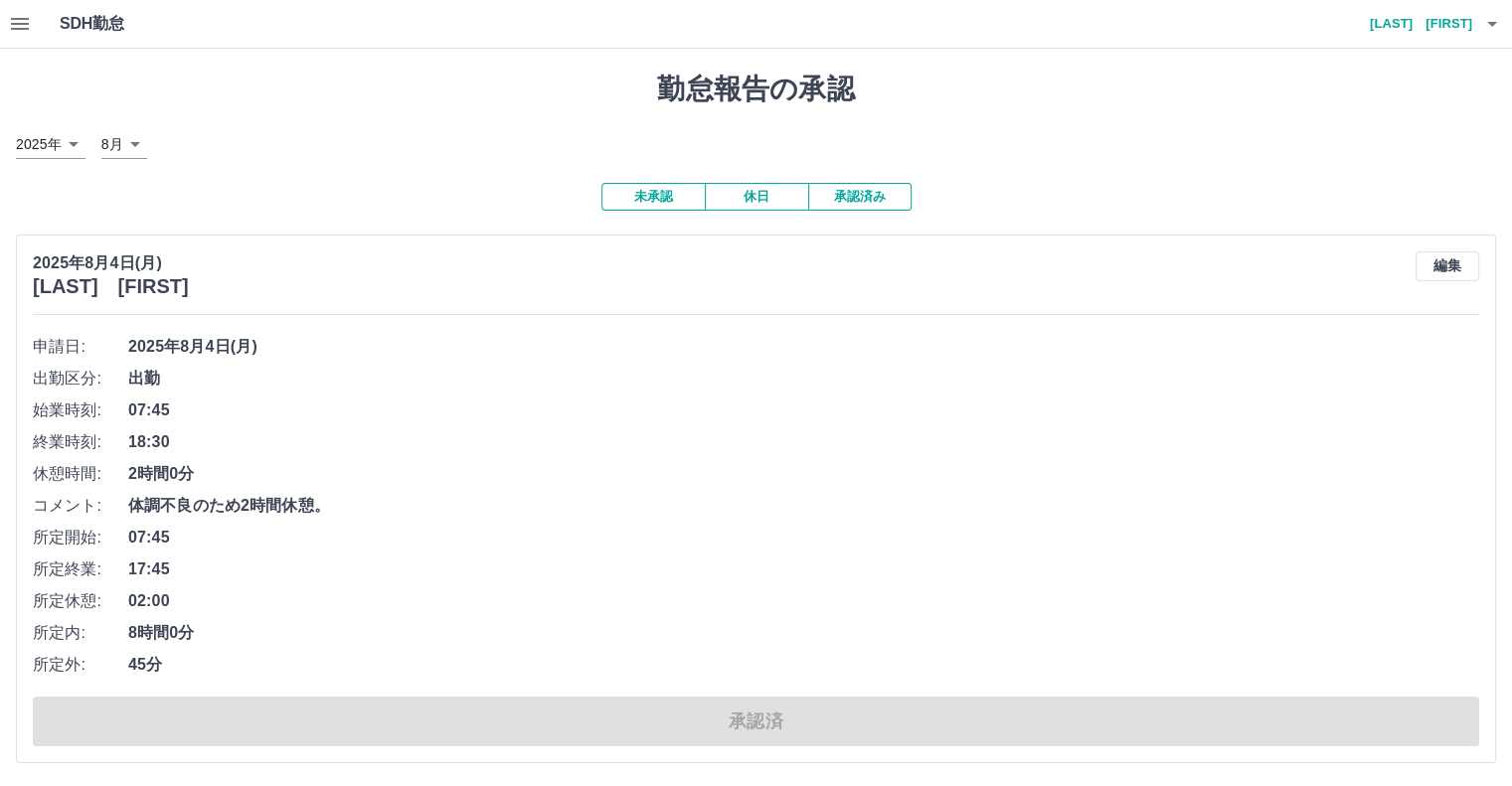 click at bounding box center (1492, 24) 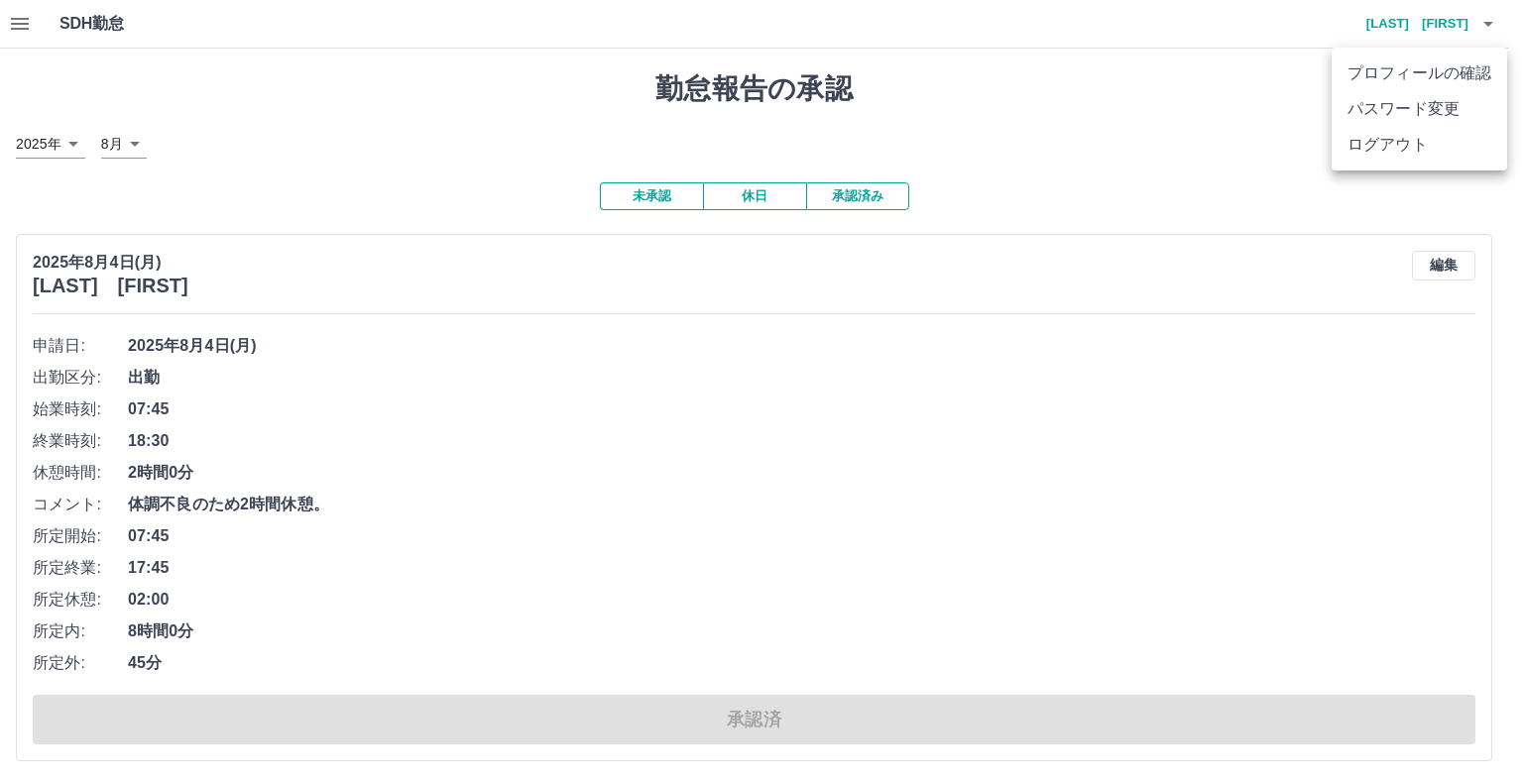 drag, startPoint x: 1377, startPoint y: 151, endPoint x: 1449, endPoint y: 13, distance: 155.65346 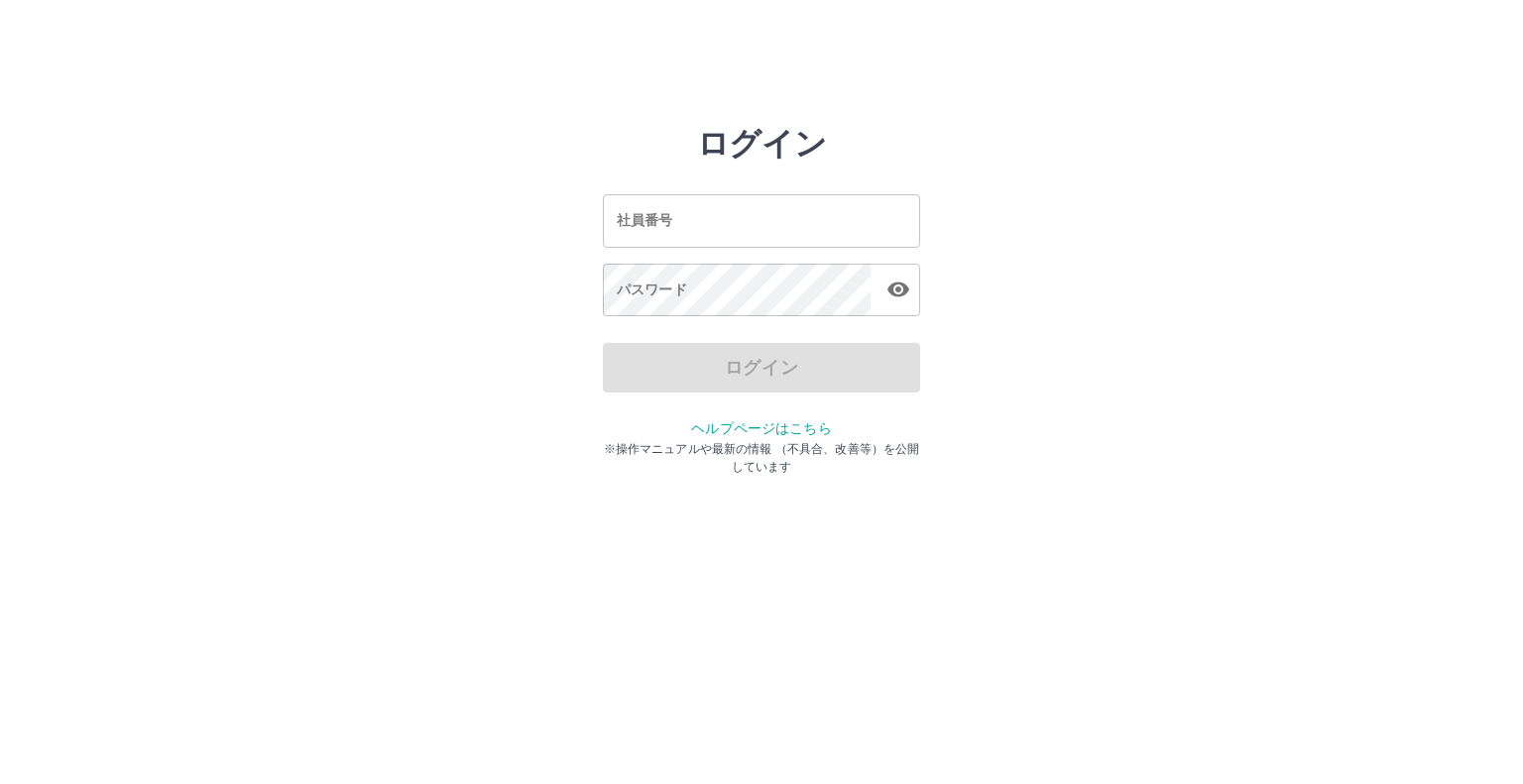 scroll, scrollTop: 0, scrollLeft: 0, axis: both 